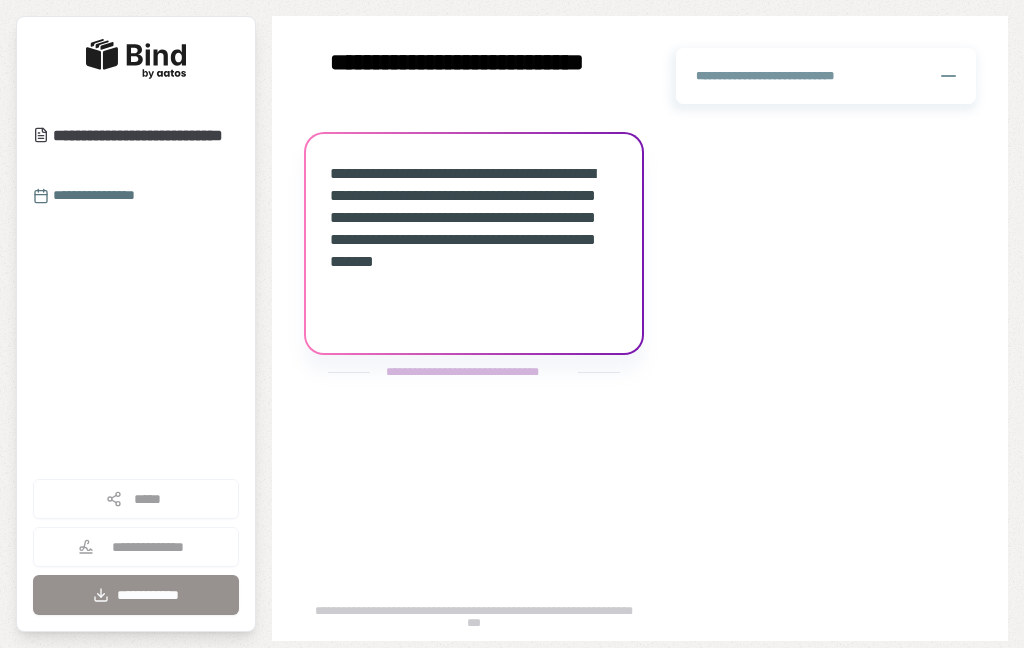 scroll, scrollTop: 0, scrollLeft: 0, axis: both 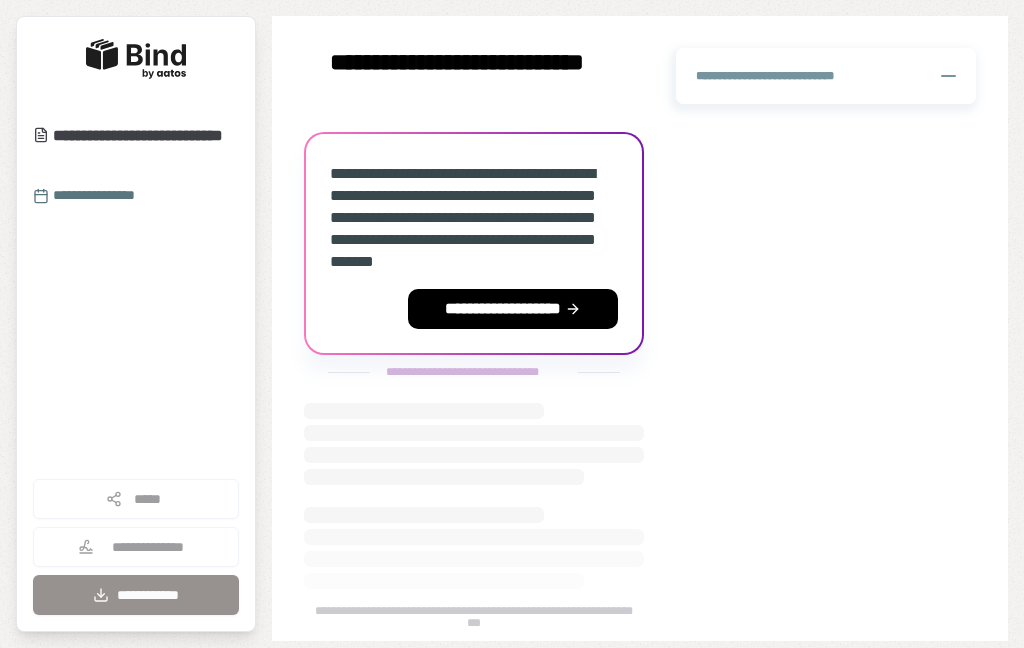 click on "**********" at bounding box center (513, 309) 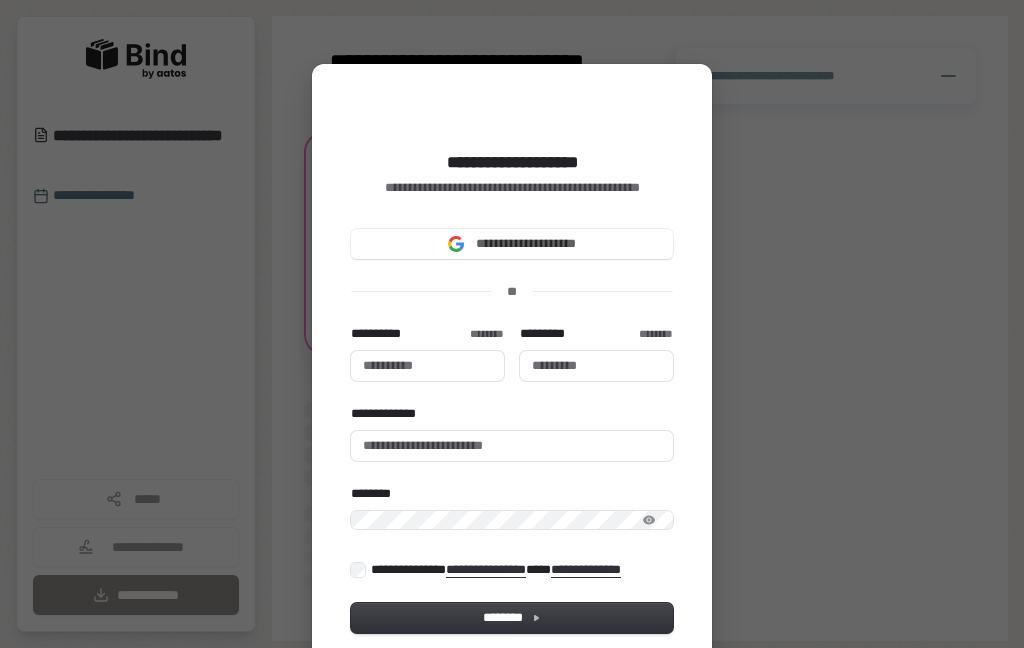 type 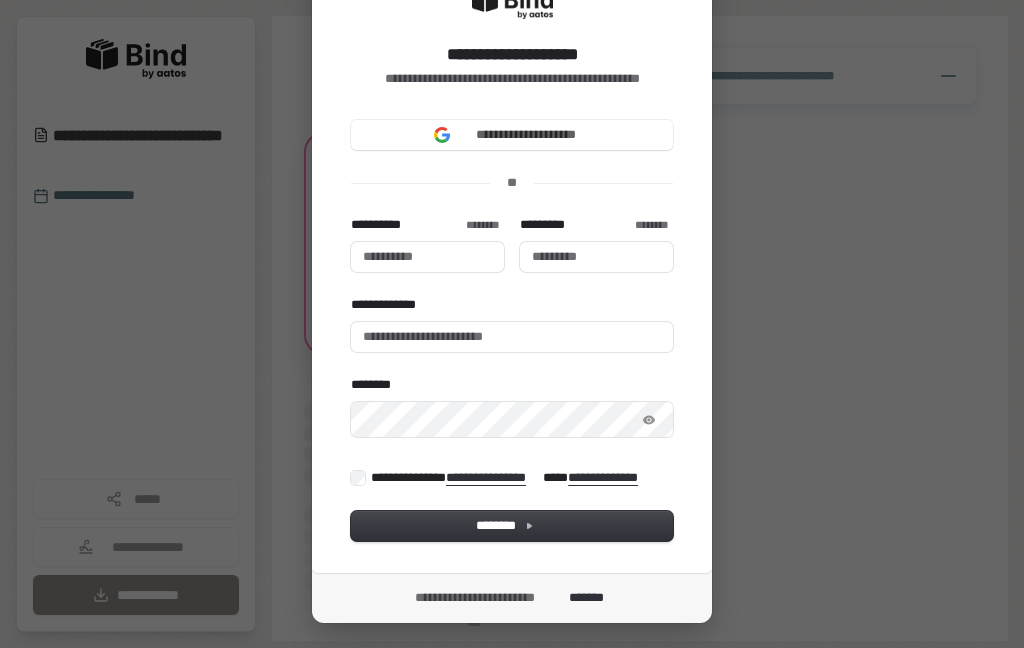 scroll, scrollTop: 110, scrollLeft: 0, axis: vertical 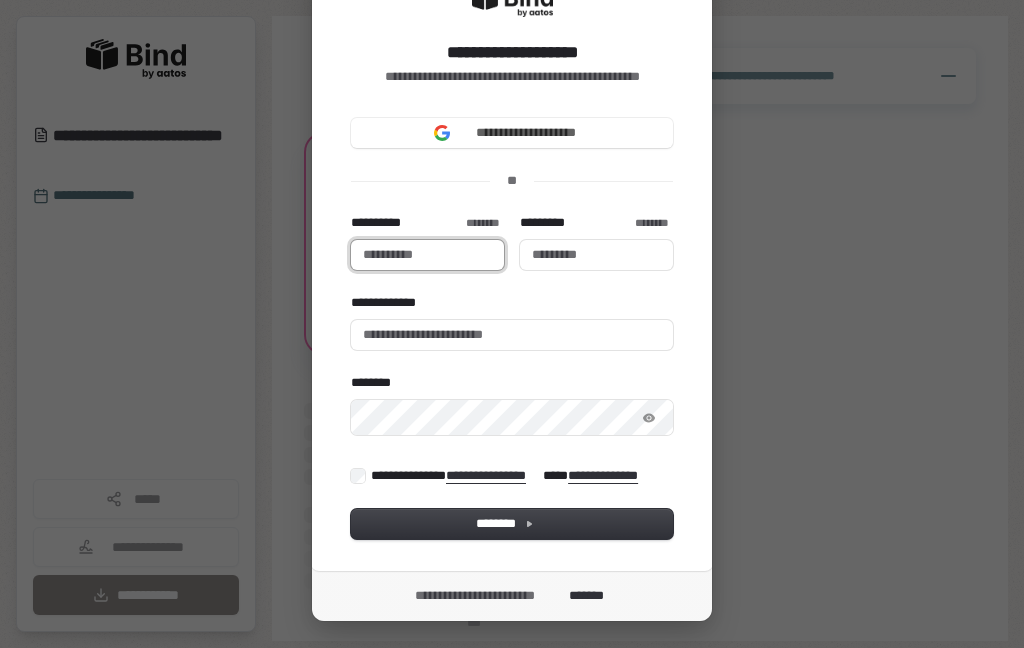 click on "**********" at bounding box center (427, 255) 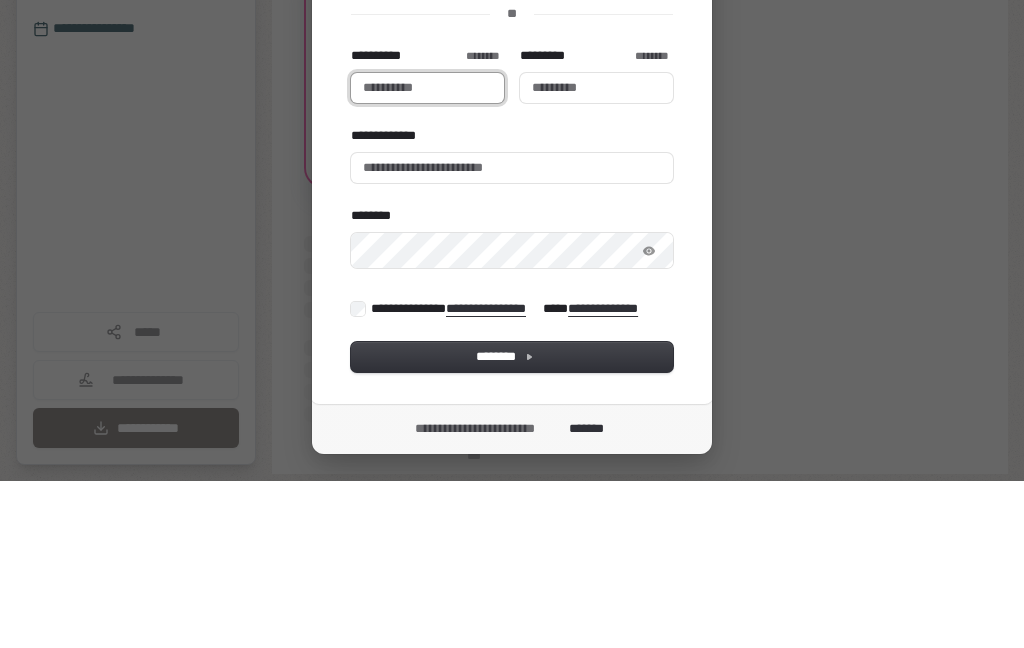 type on "*******" 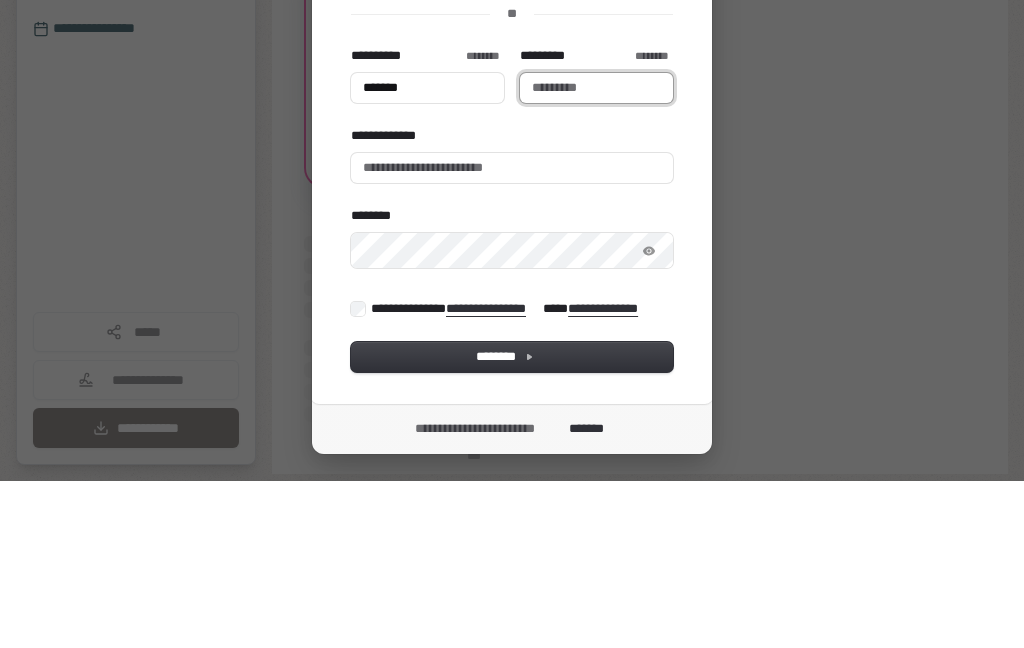 type on "******" 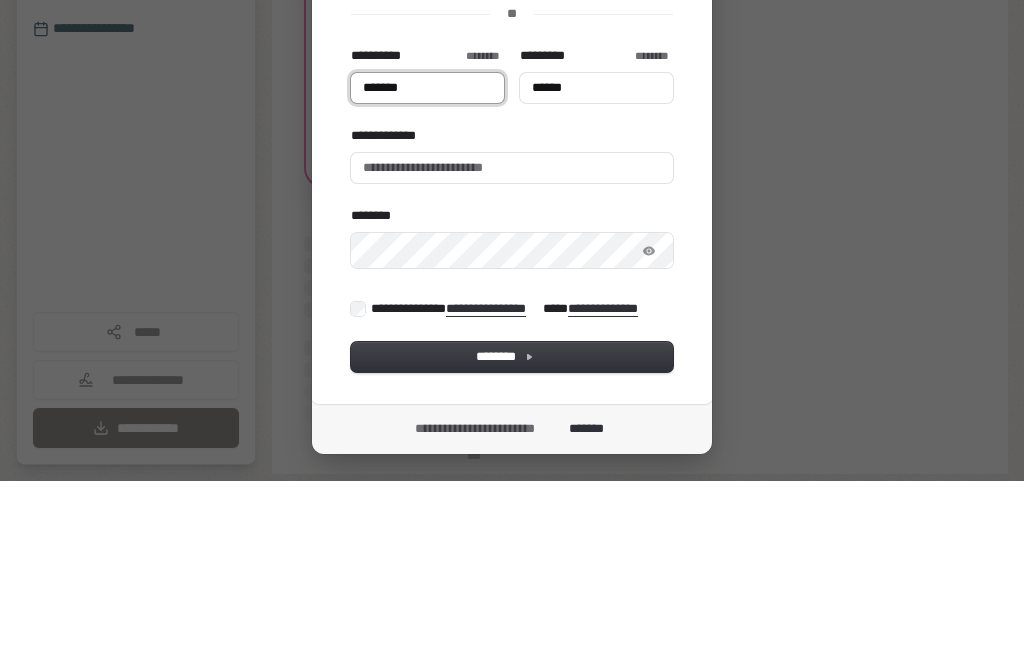 type on "*******" 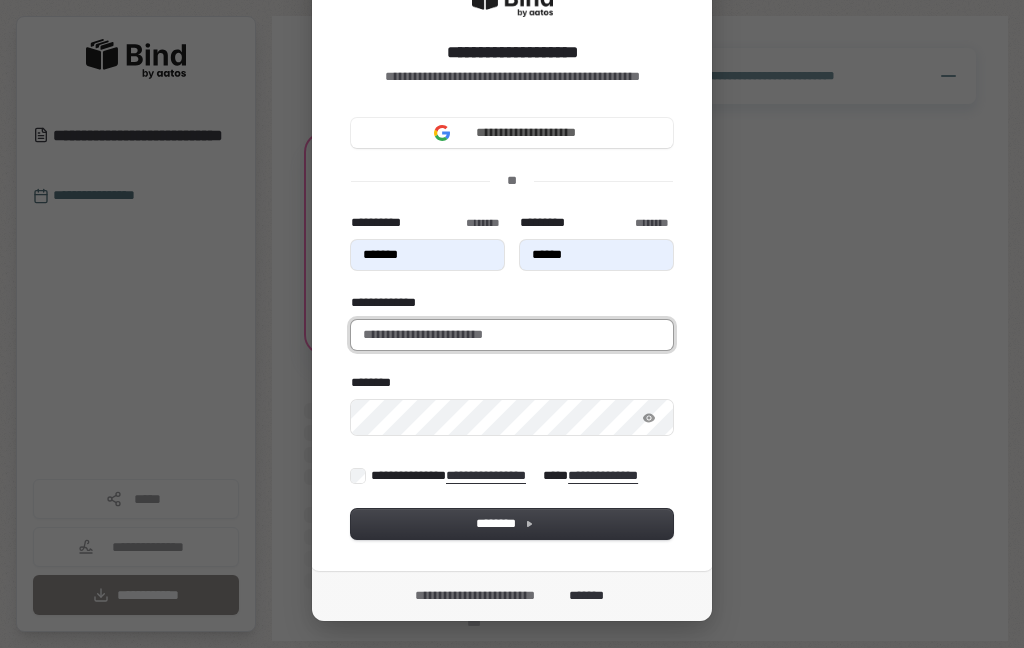 click on "**********" at bounding box center (512, 335) 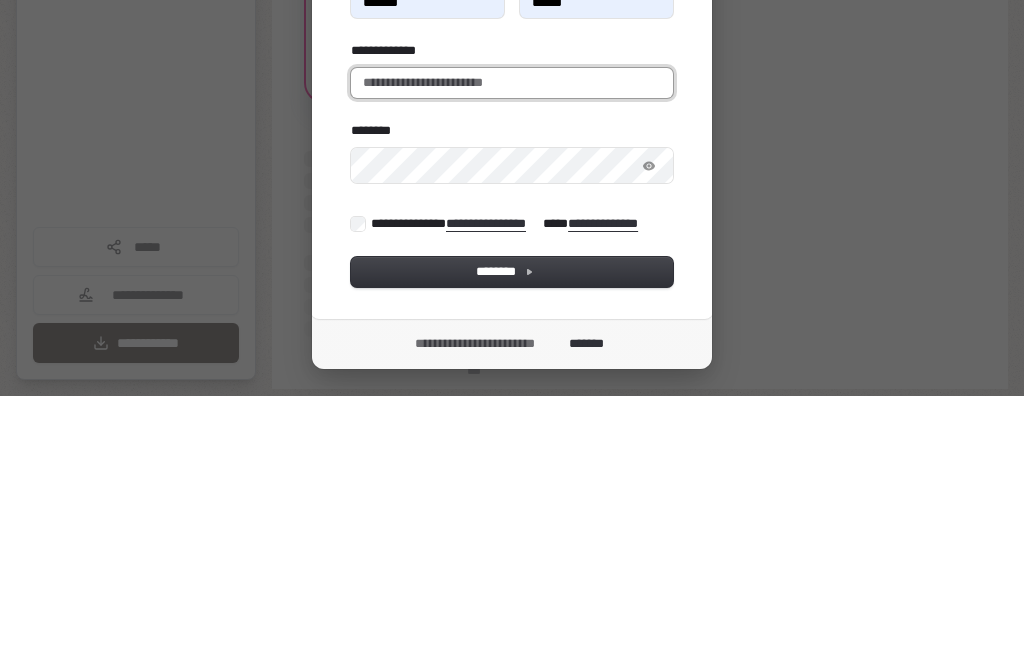 type on "*" 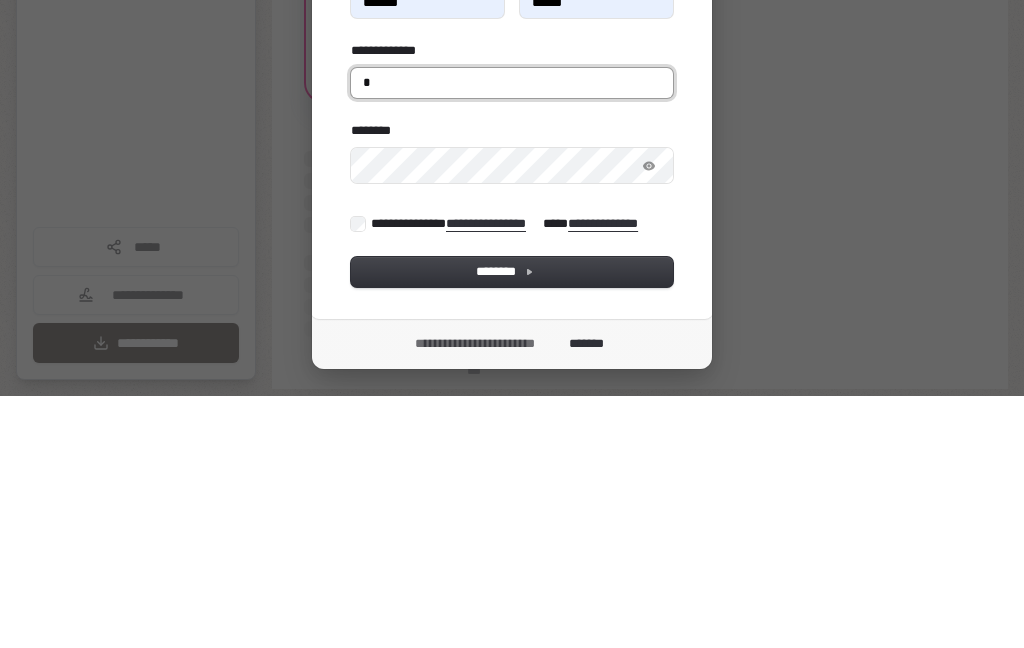 type on "*******" 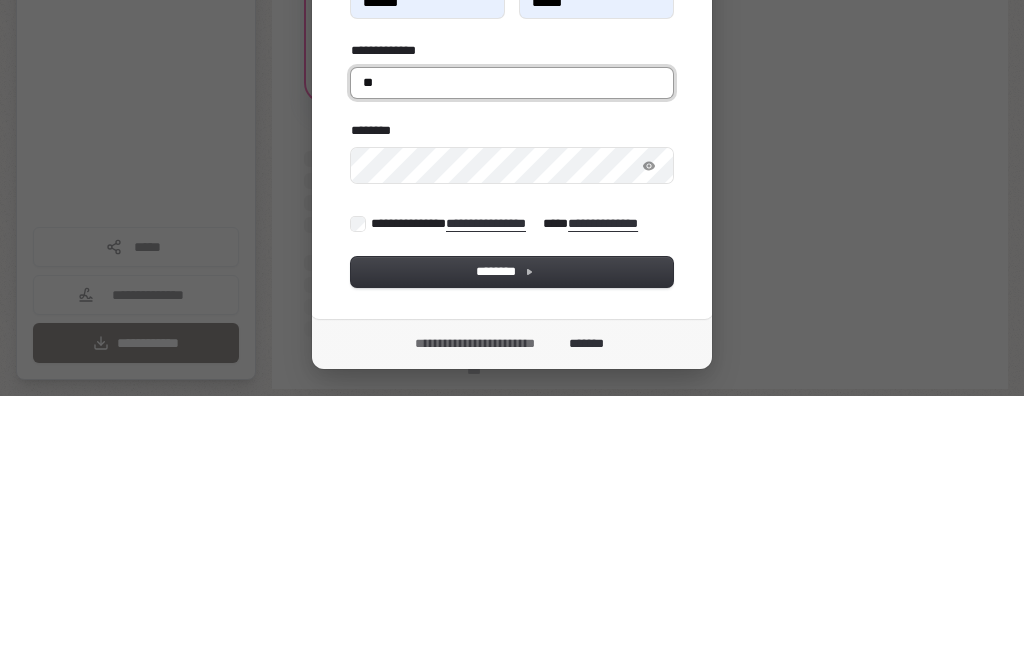 type on "*******" 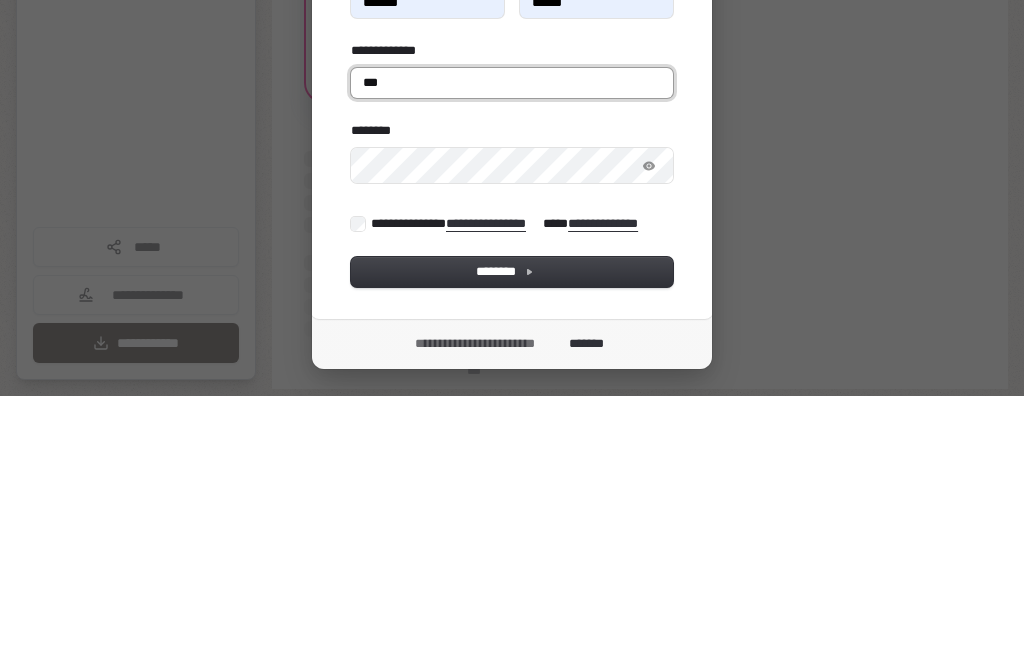 type on "*******" 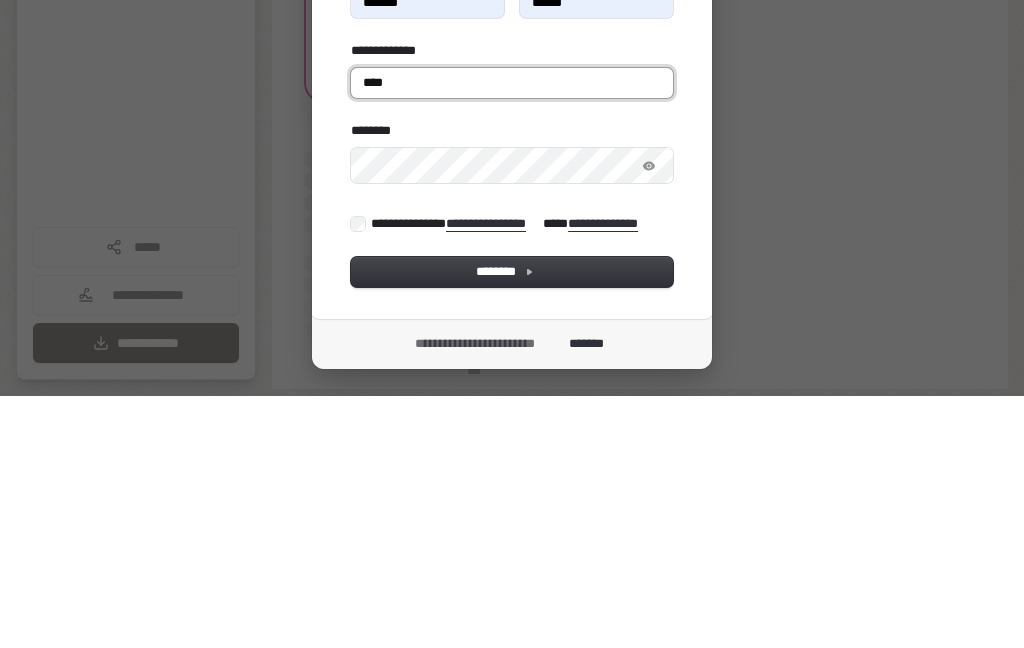 type on "*******" 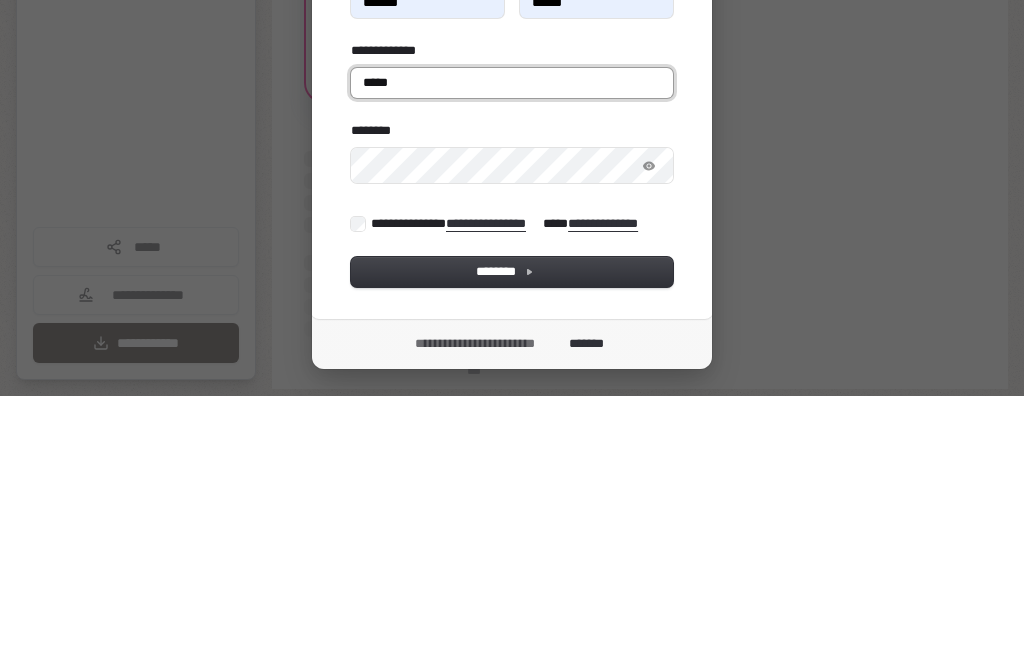 type on "*******" 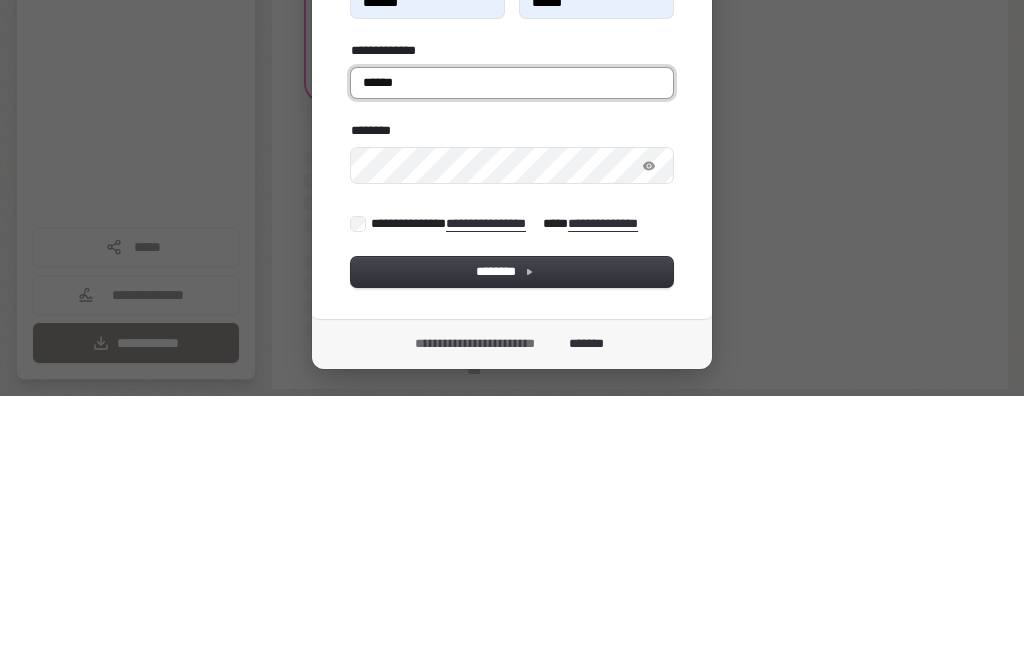 type on "*******" 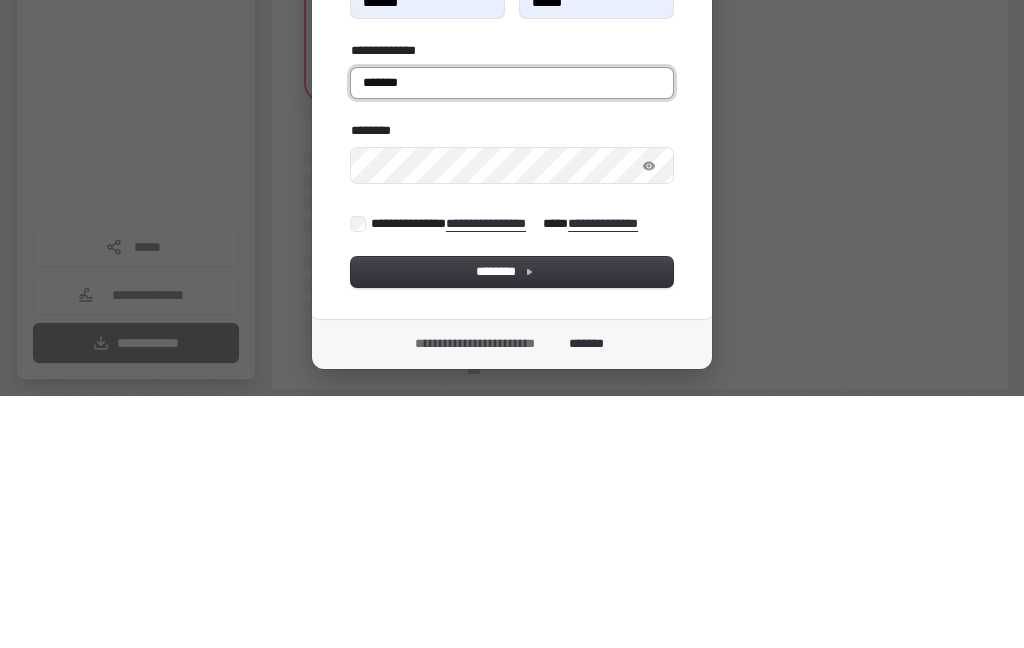type on "*******" 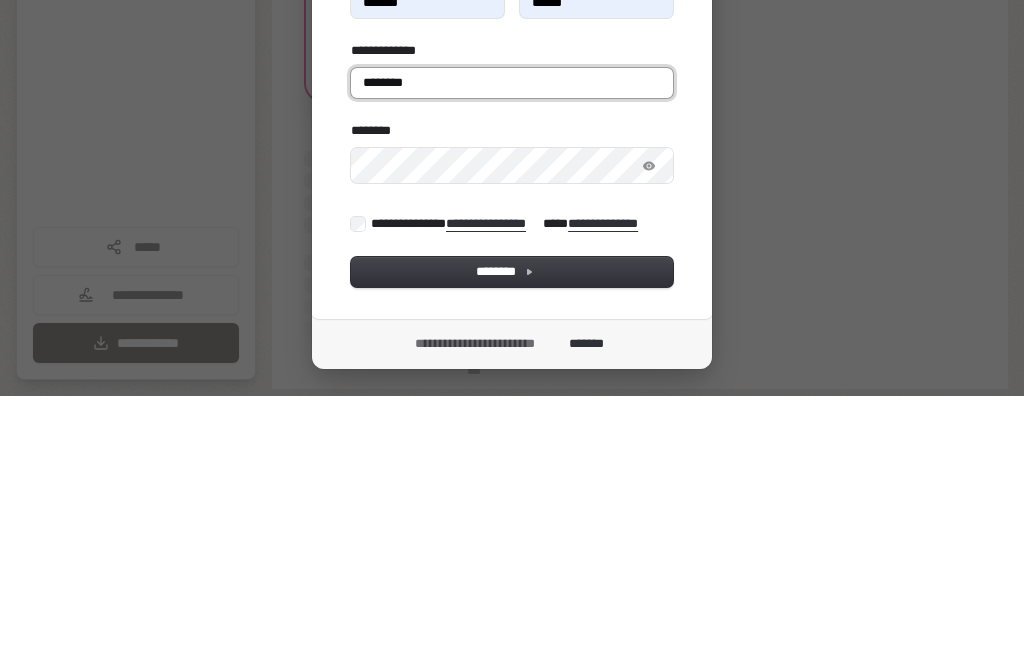 type on "*******" 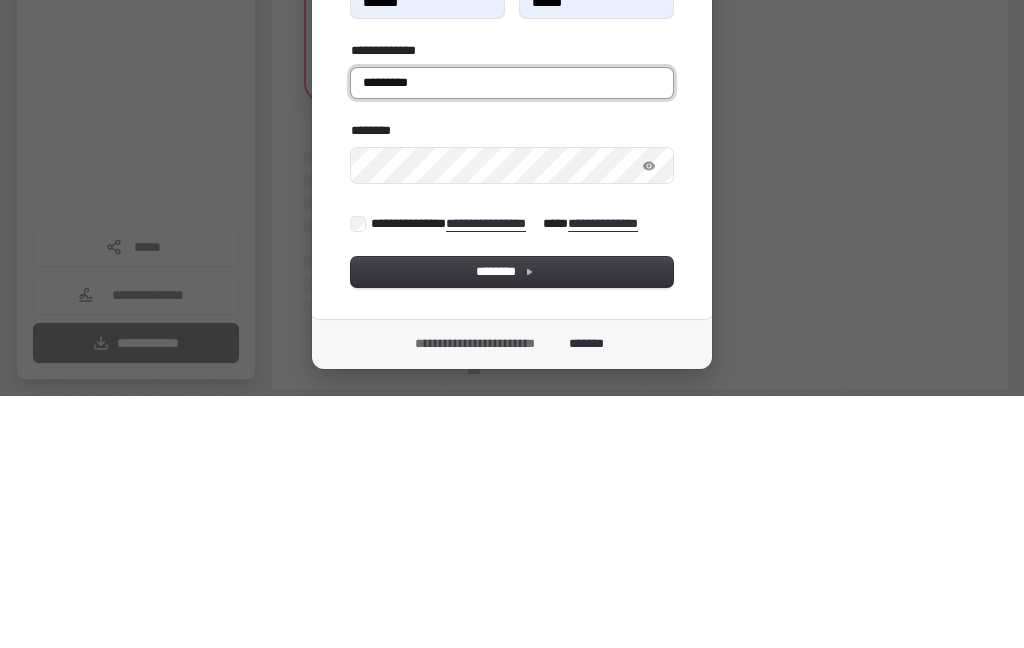type on "*******" 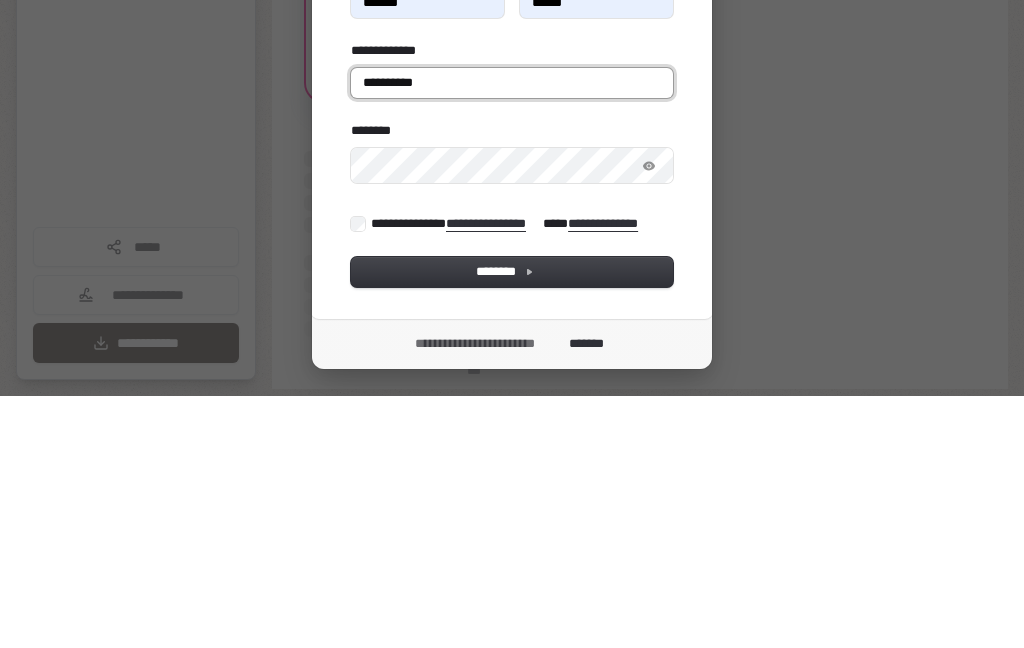type on "*******" 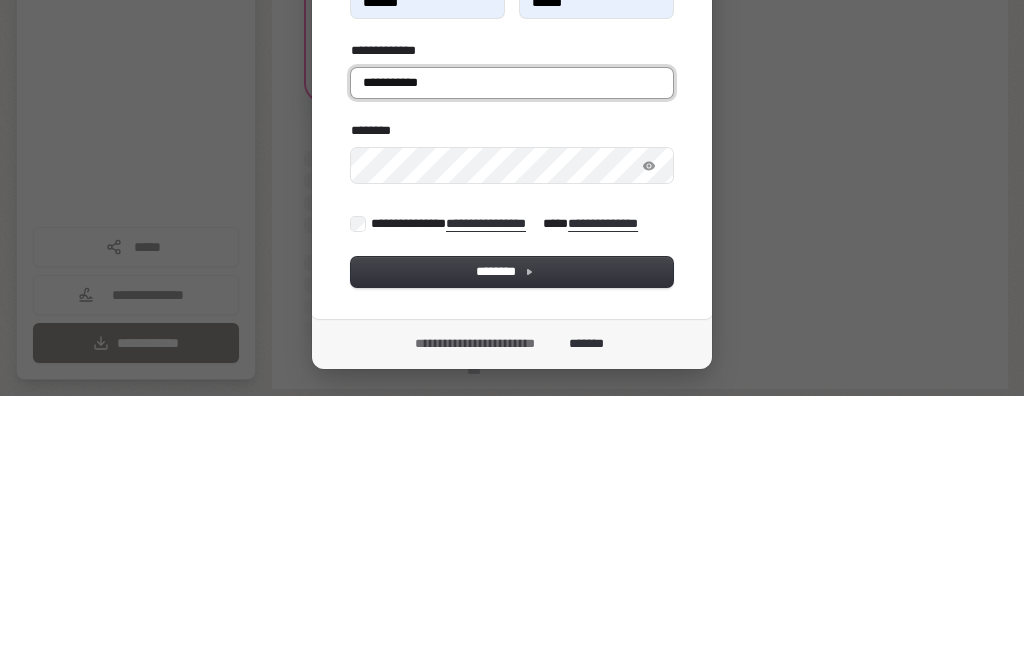 type on "*******" 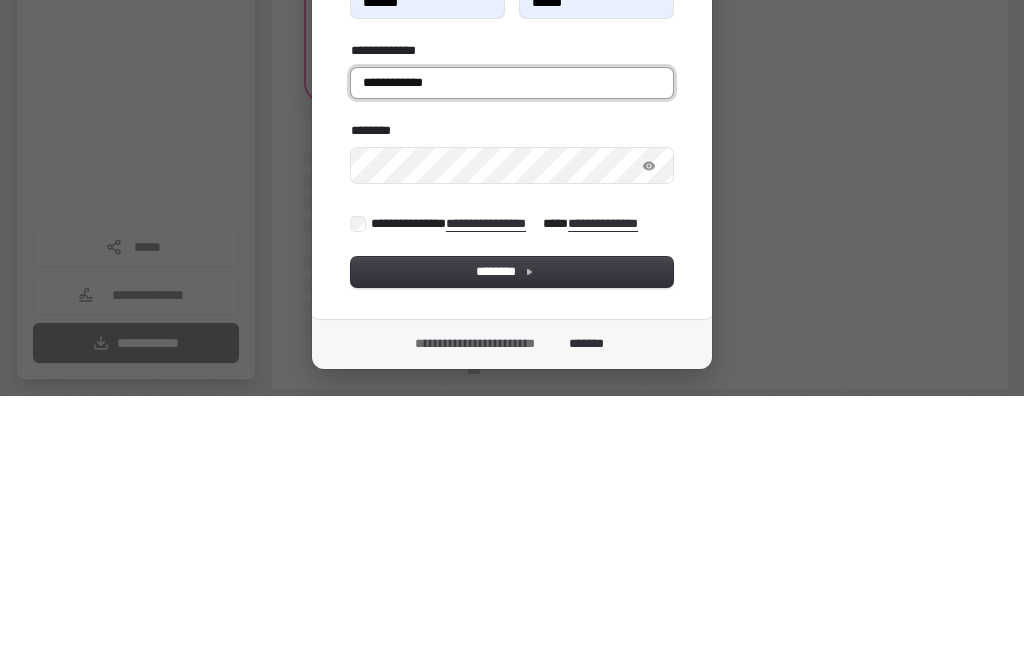 type on "*******" 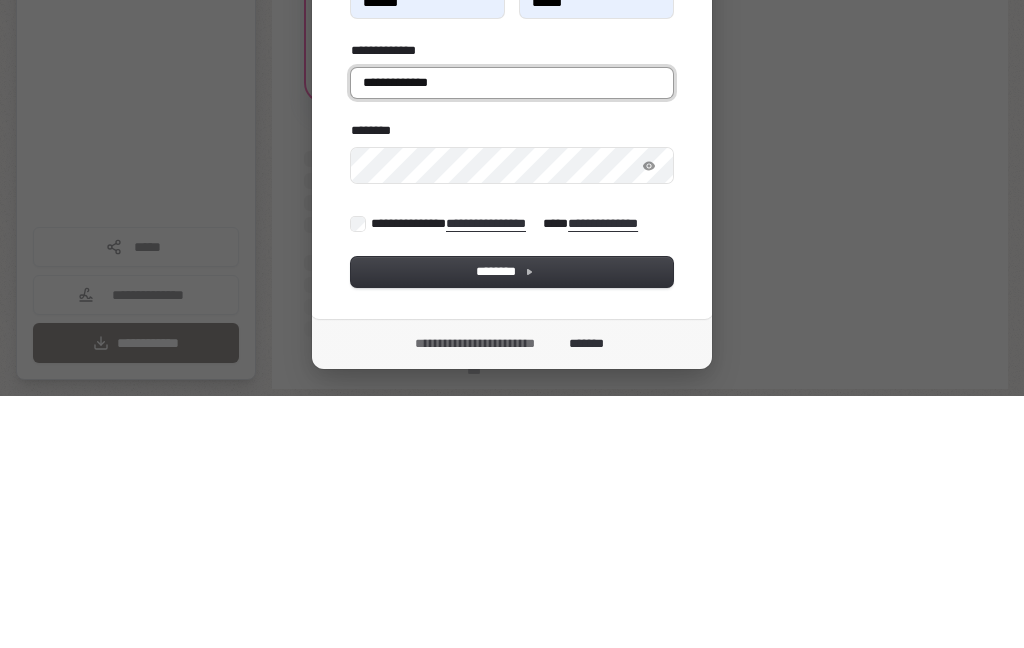 type on "*******" 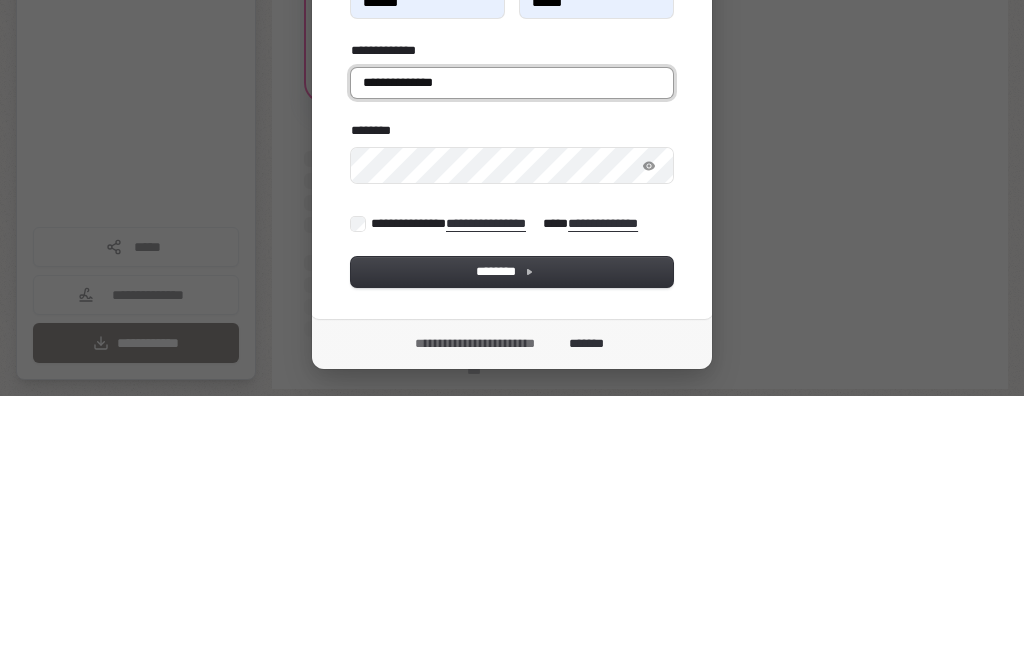 type on "*******" 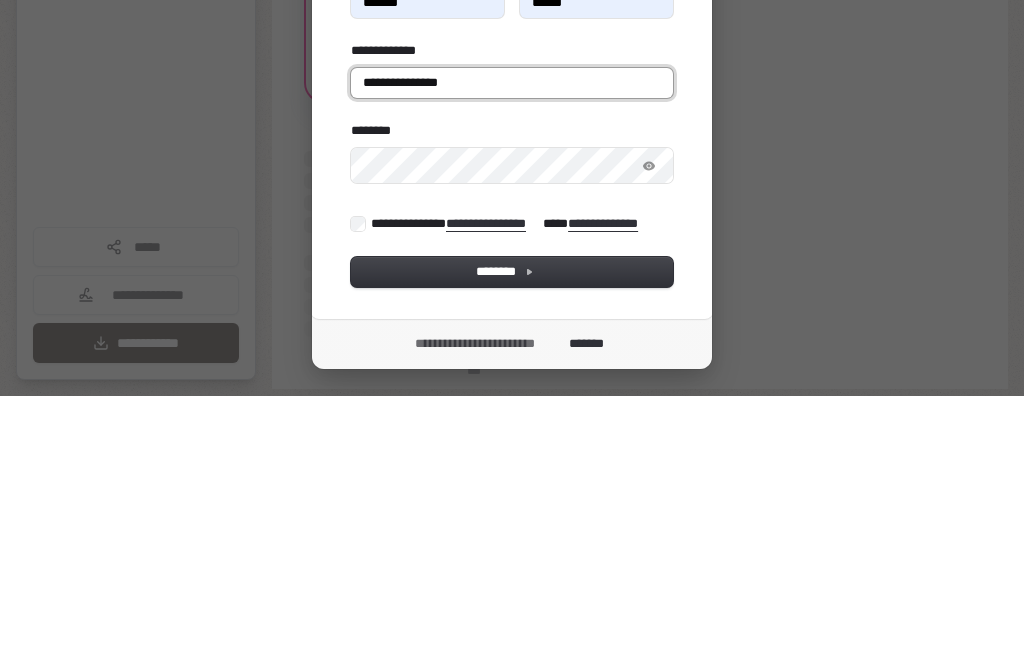 type on "*******" 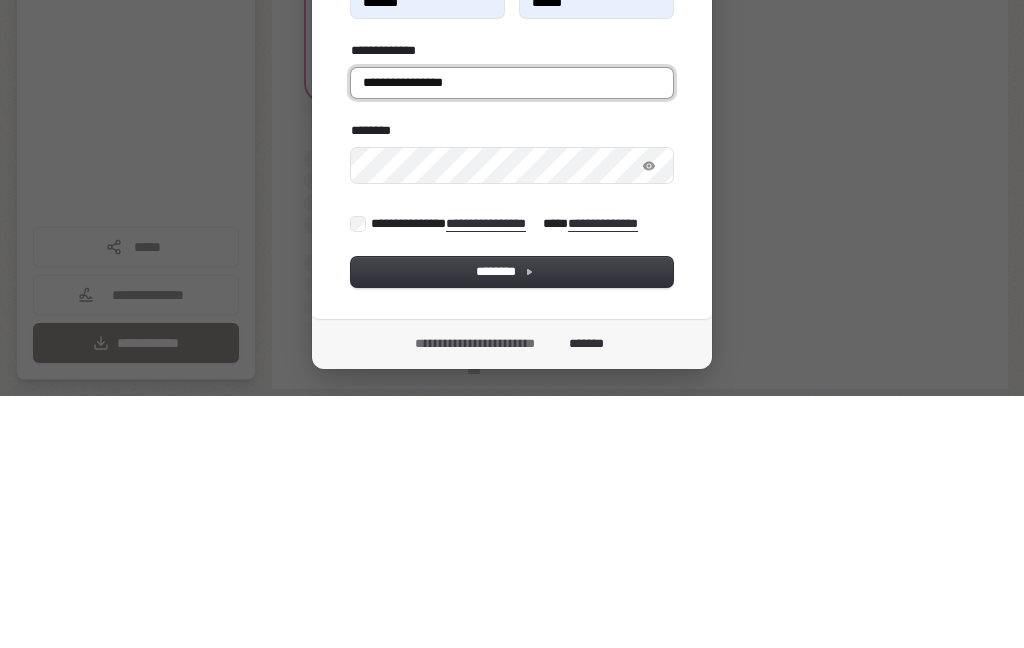 type on "*******" 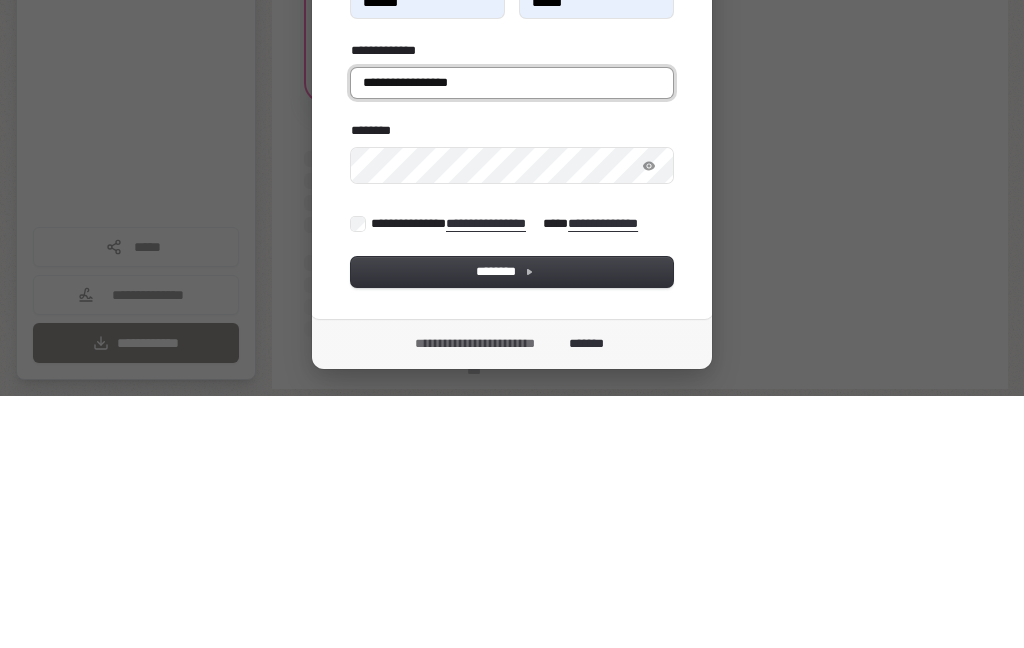 type on "*******" 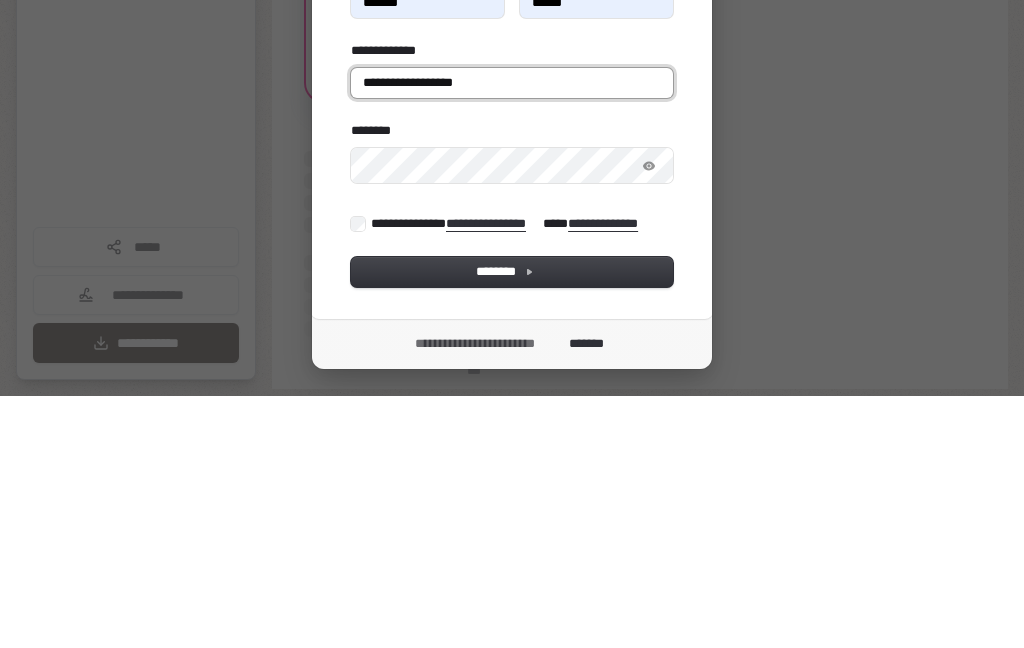 type on "*******" 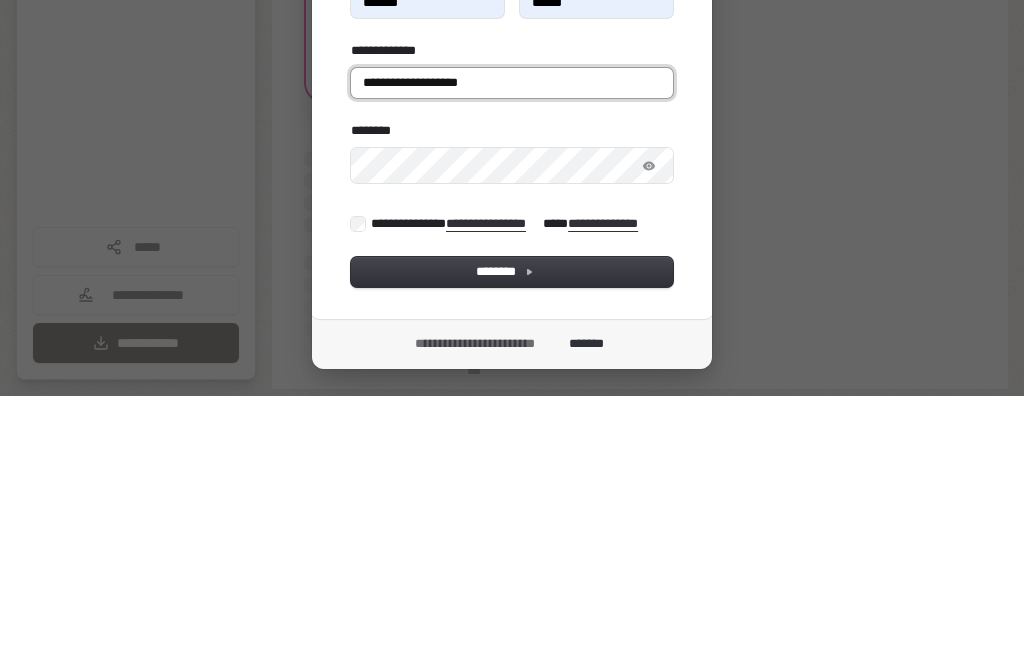 type on "*******" 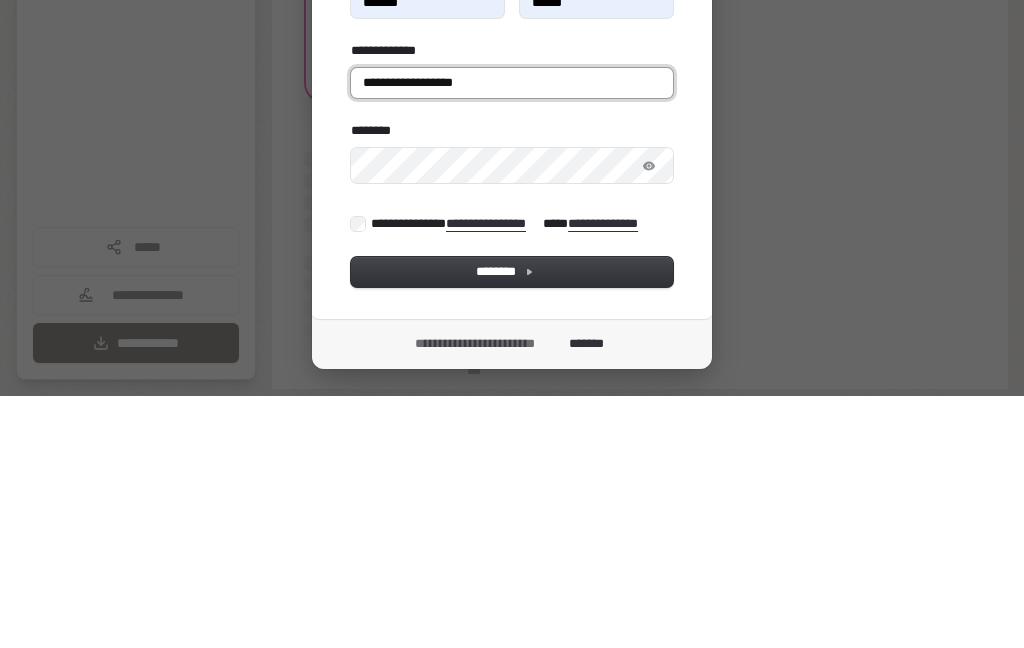 type on "*******" 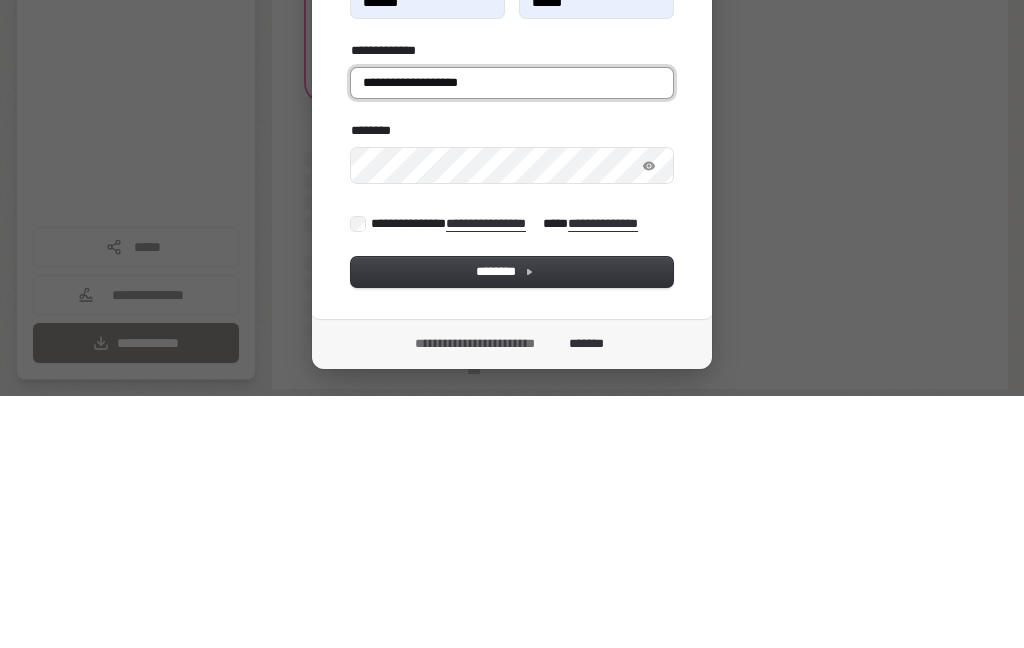 type on "*******" 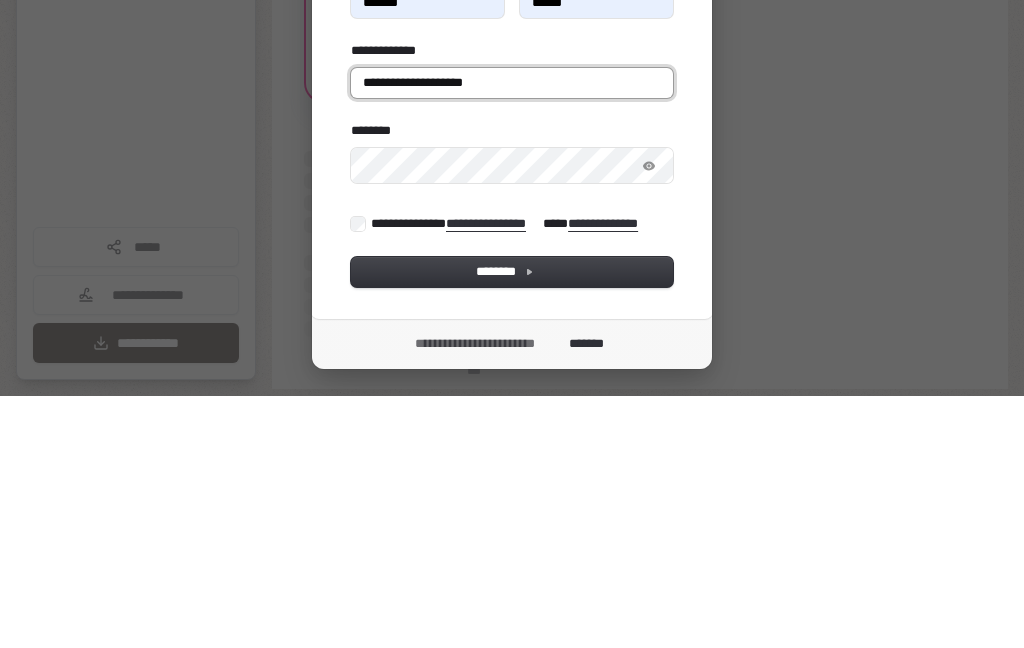 type on "*******" 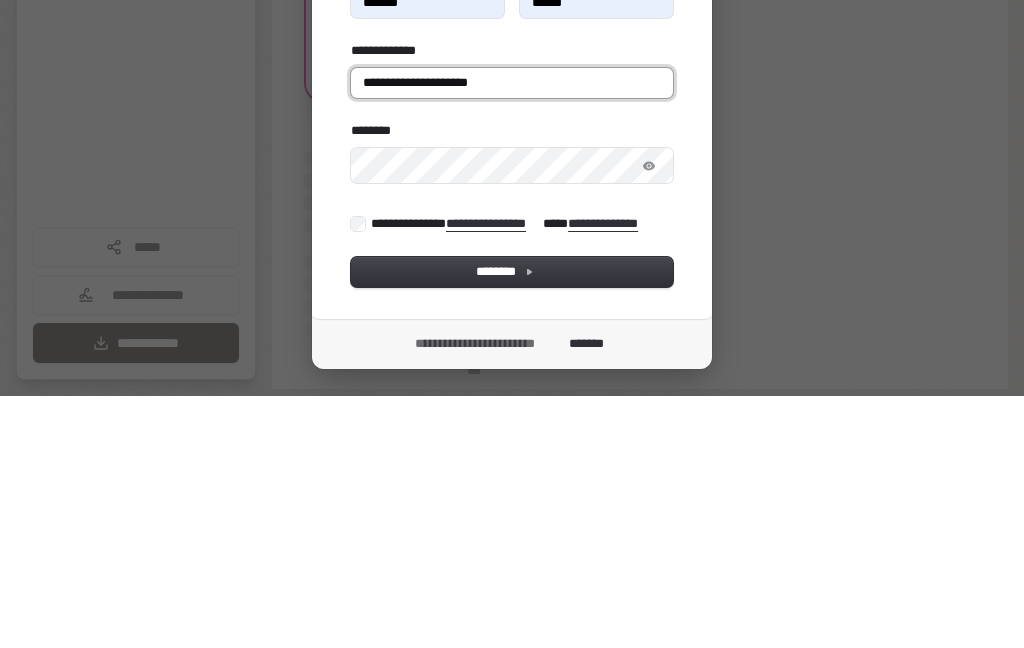 type on "*******" 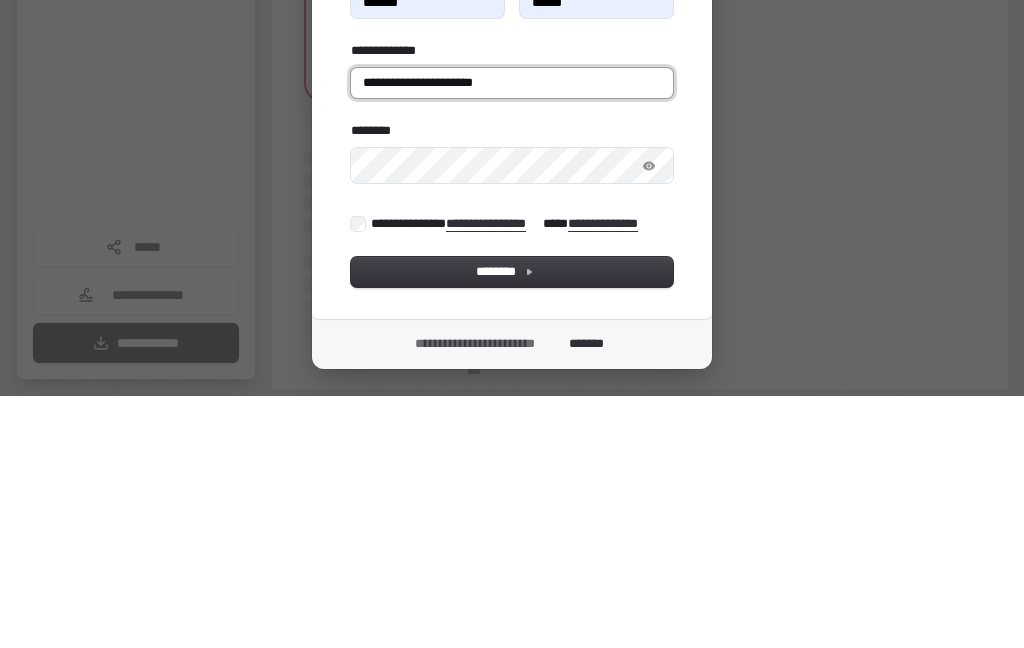 type on "*******" 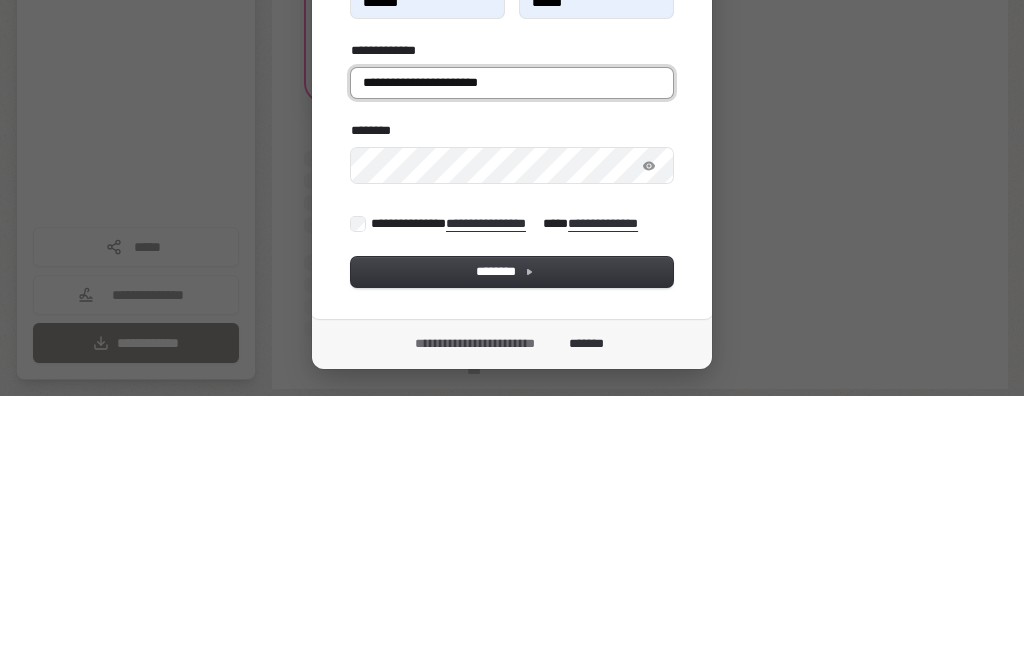 type on "*******" 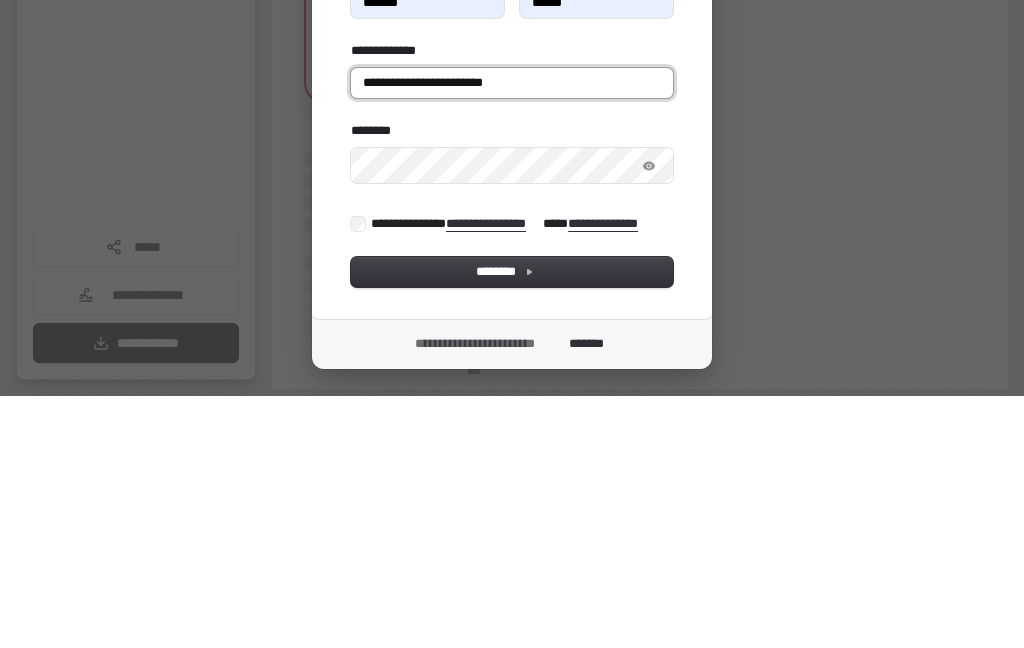 type on "*******" 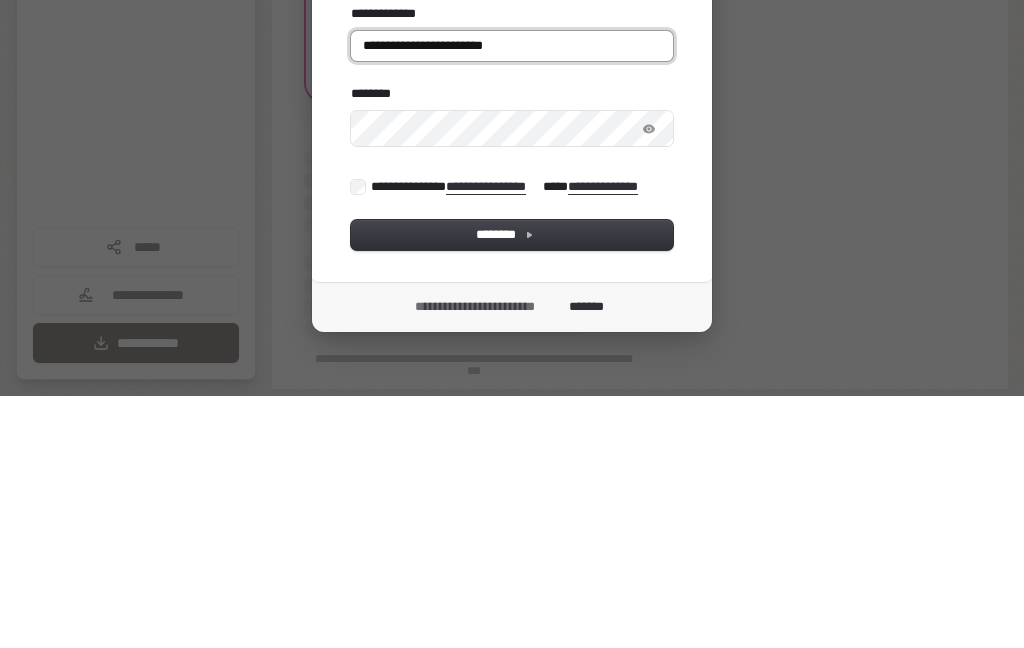 type on "**********" 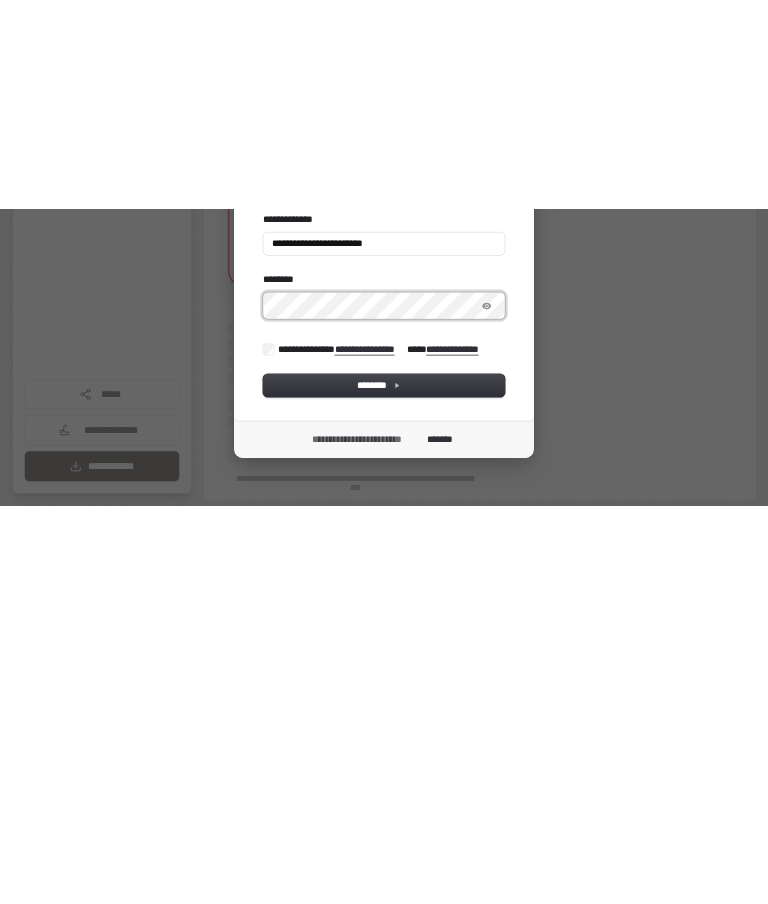 scroll, scrollTop: 157, scrollLeft: 0, axis: vertical 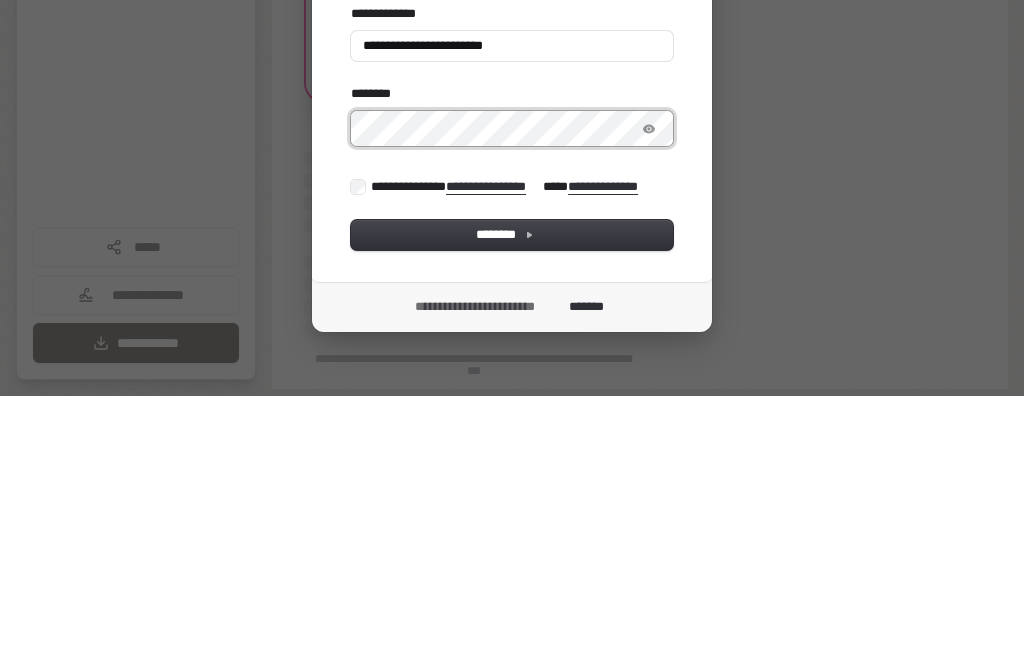 type on "*******" 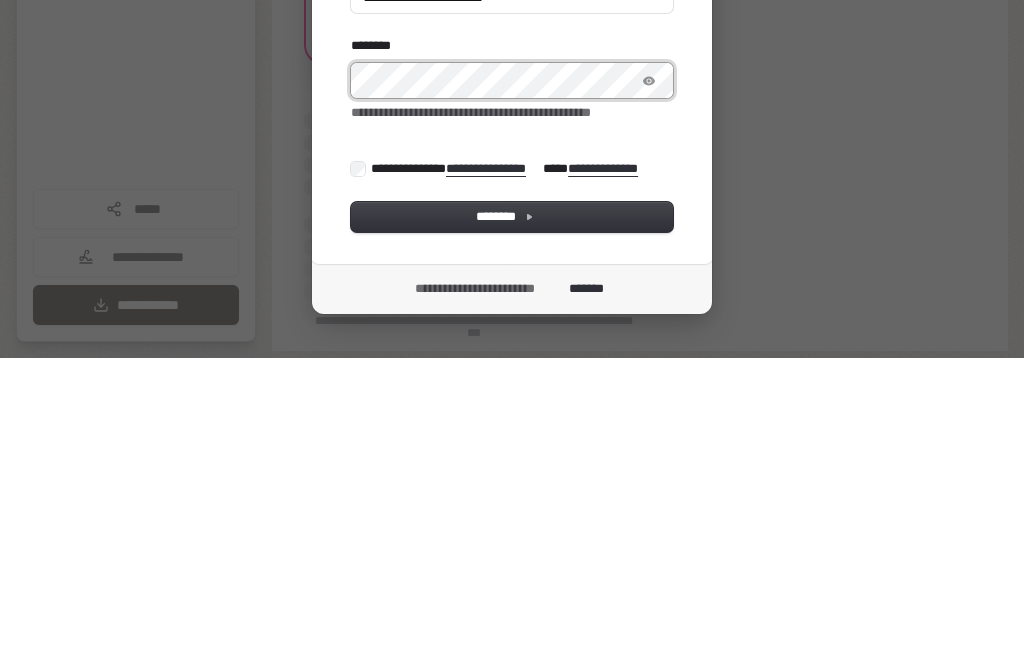 type on "*******" 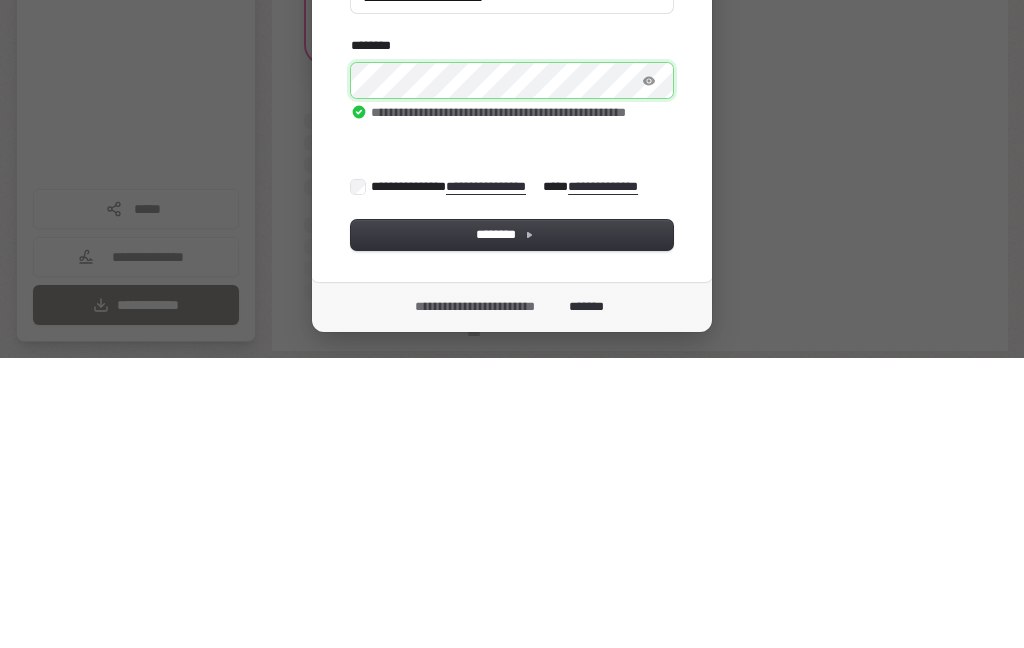 type on "*******" 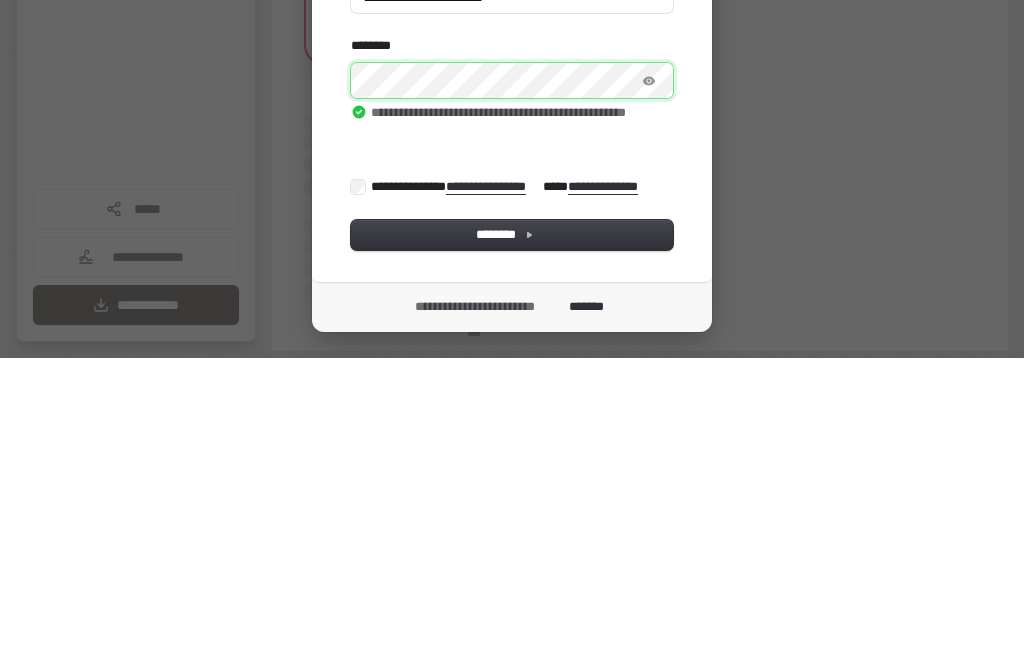 type on "*******" 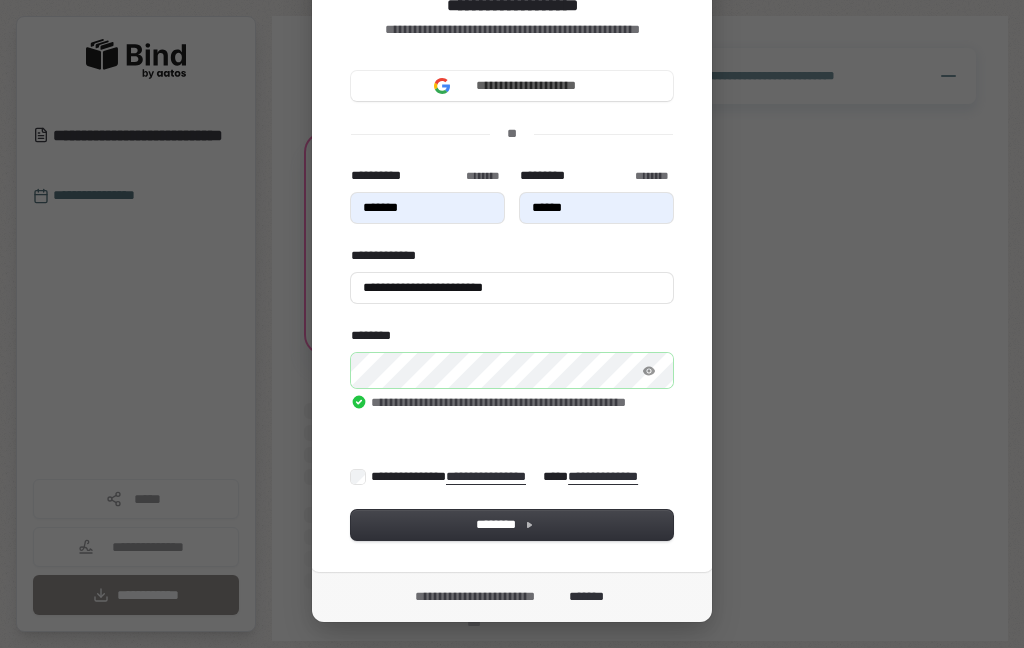 click on "**********" at bounding box center (512, 353) 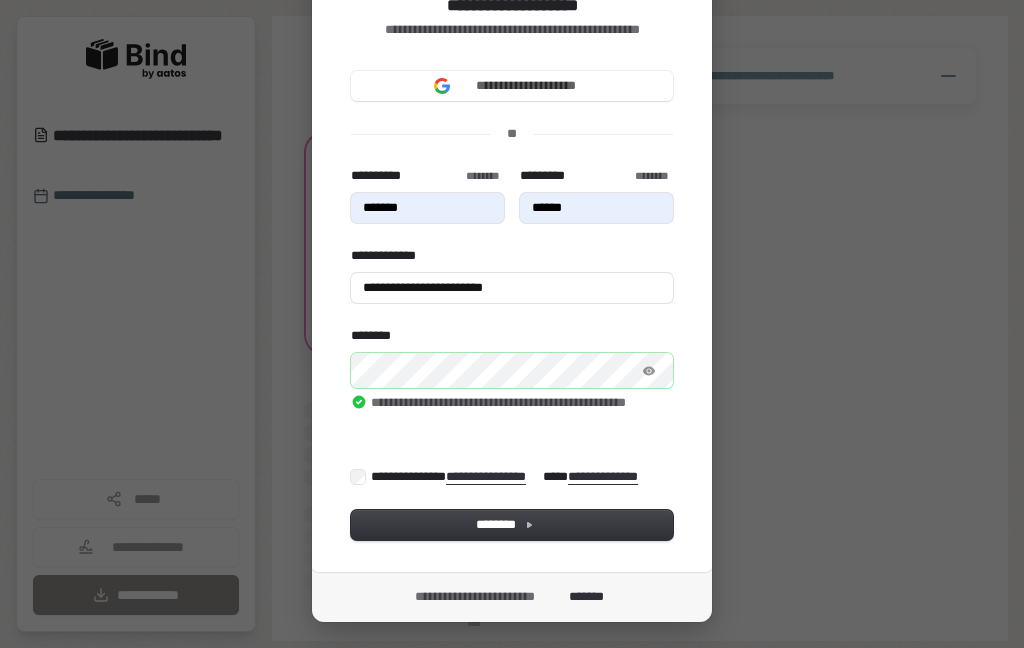 type on "*******" 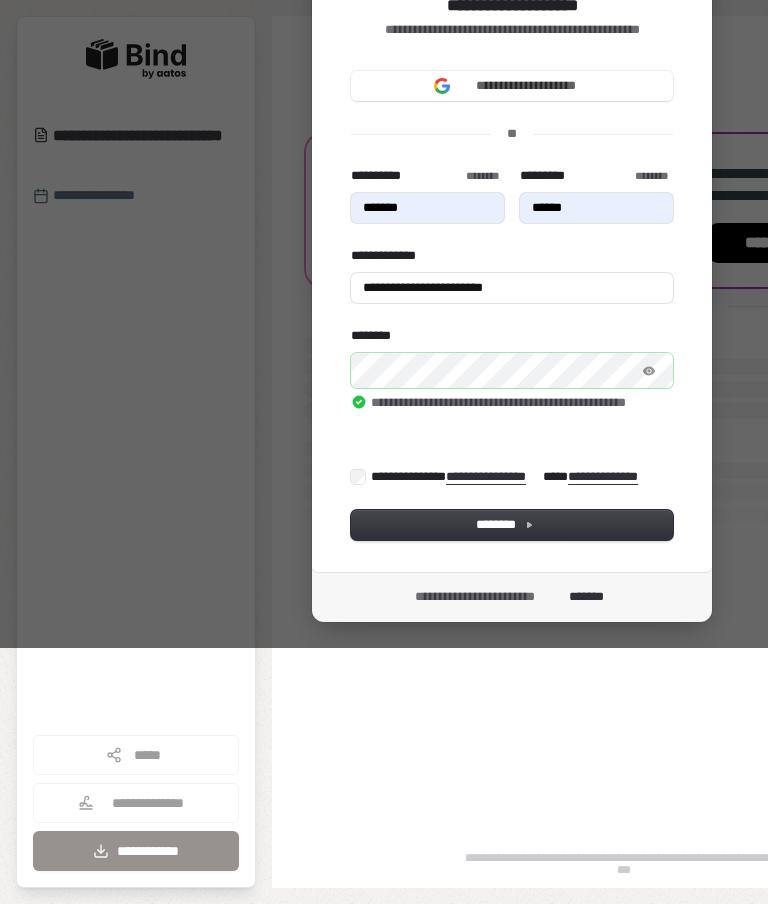 scroll, scrollTop: 0, scrollLeft: 0, axis: both 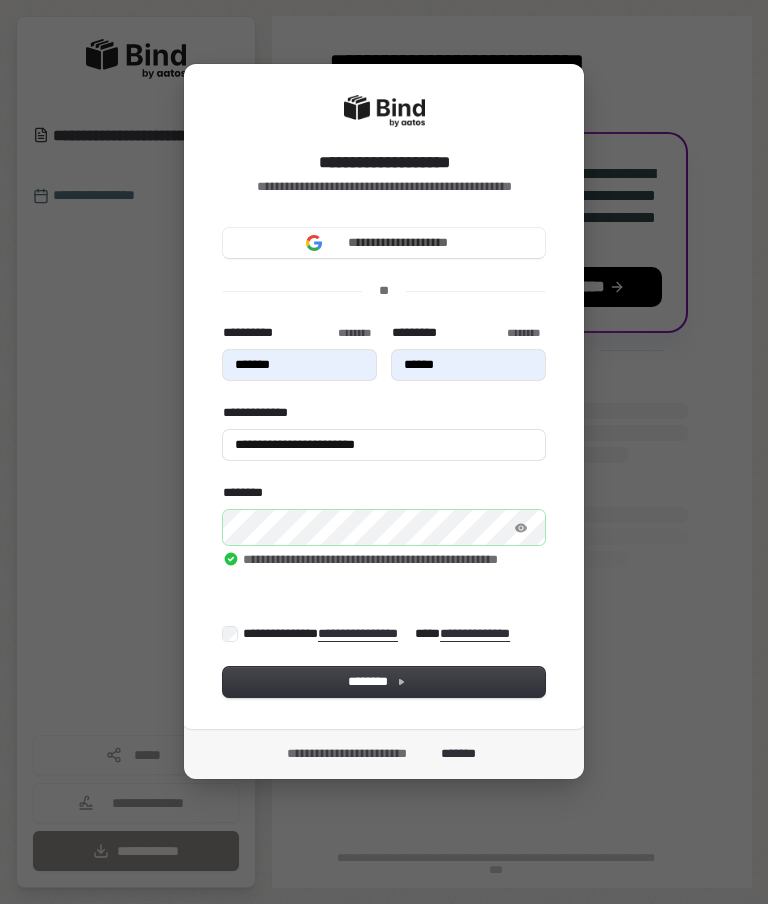 type on "*******" 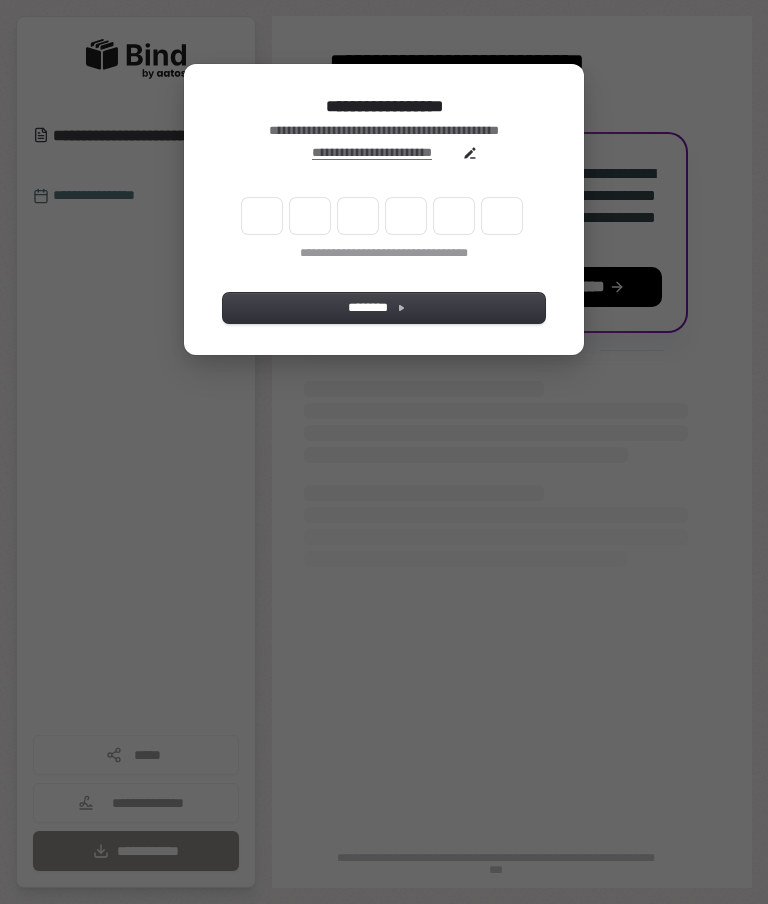 click at bounding box center [262, 216] 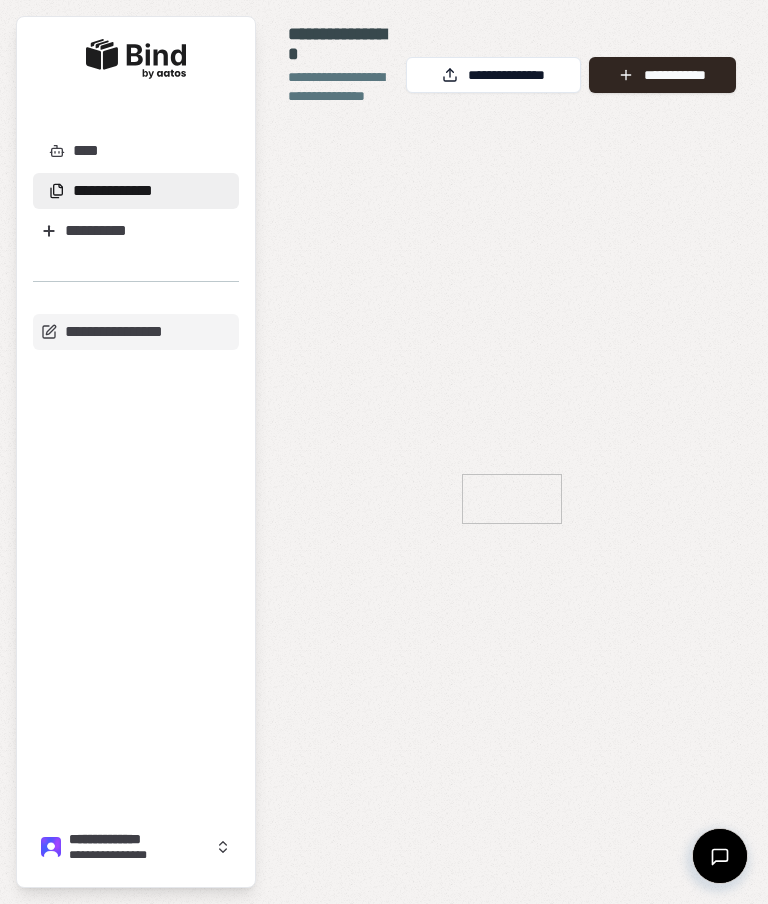 scroll, scrollTop: 0, scrollLeft: 0, axis: both 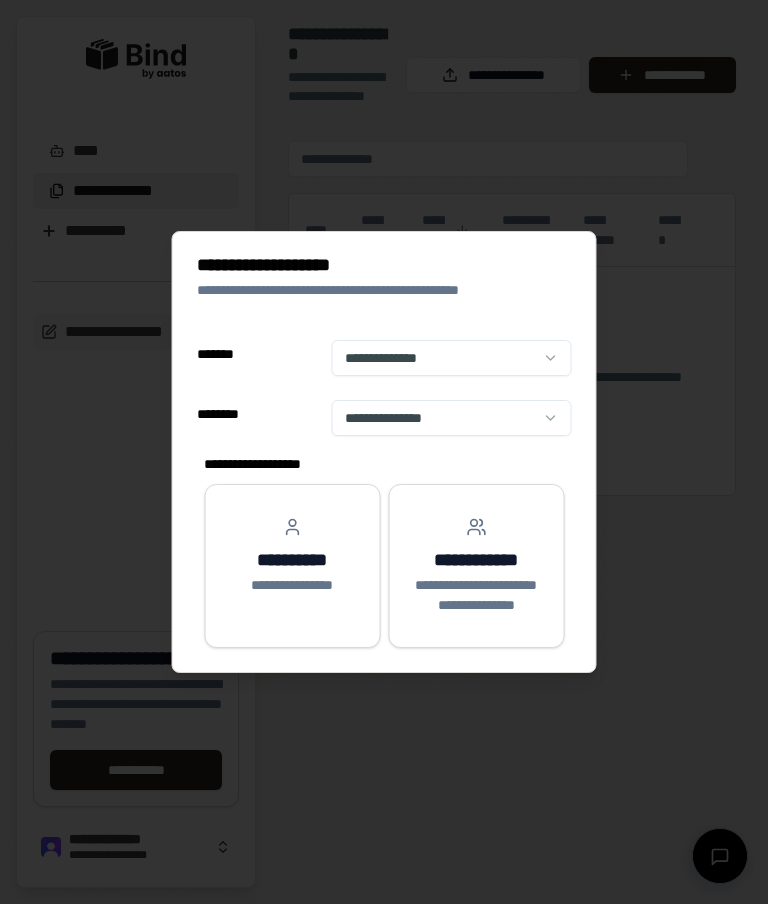 select on "**" 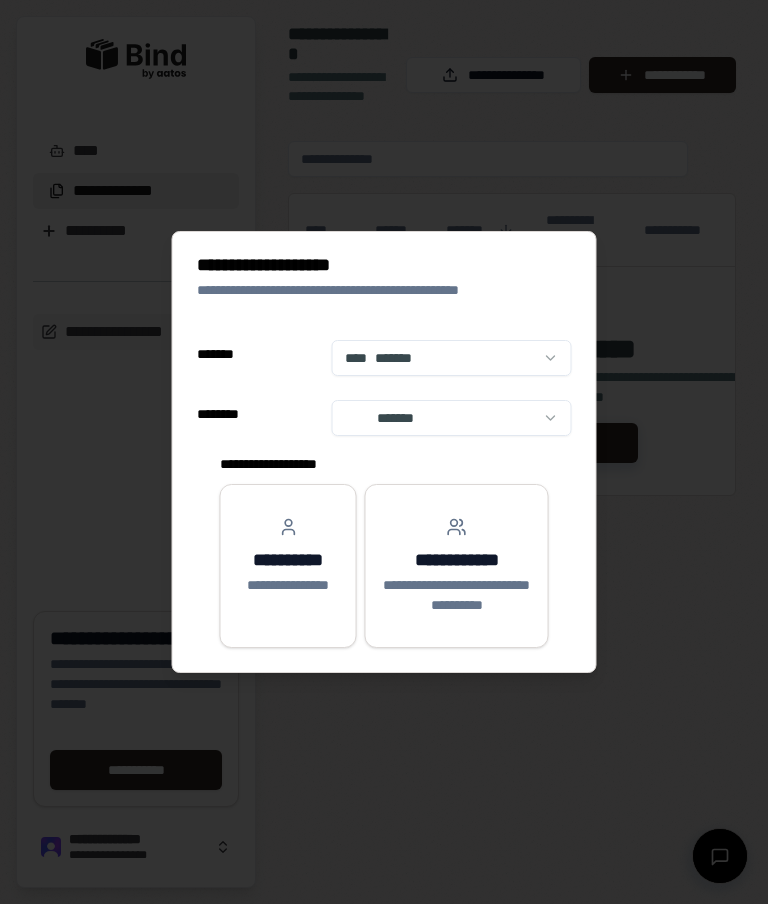 scroll, scrollTop: 0, scrollLeft: 0, axis: both 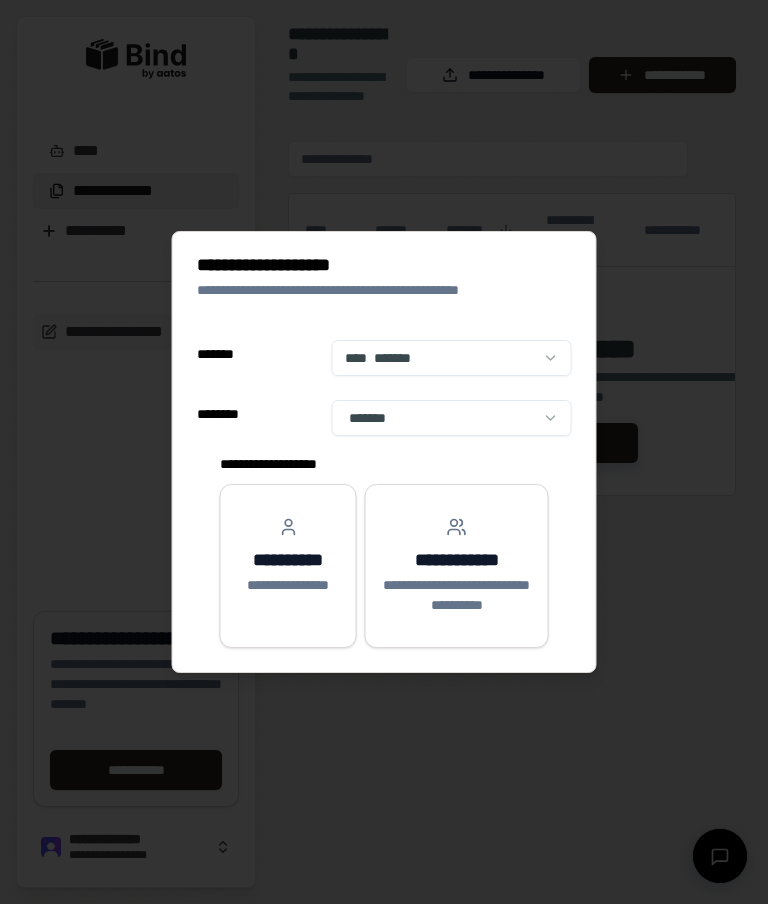 click on "**********" at bounding box center [288, 560] 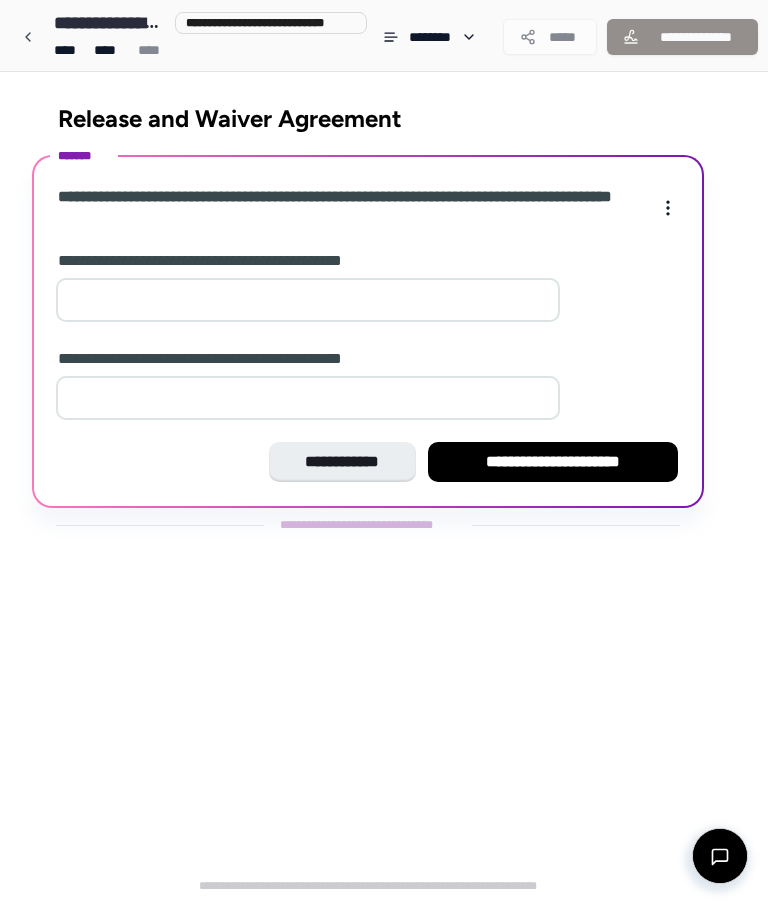click at bounding box center [308, 300] 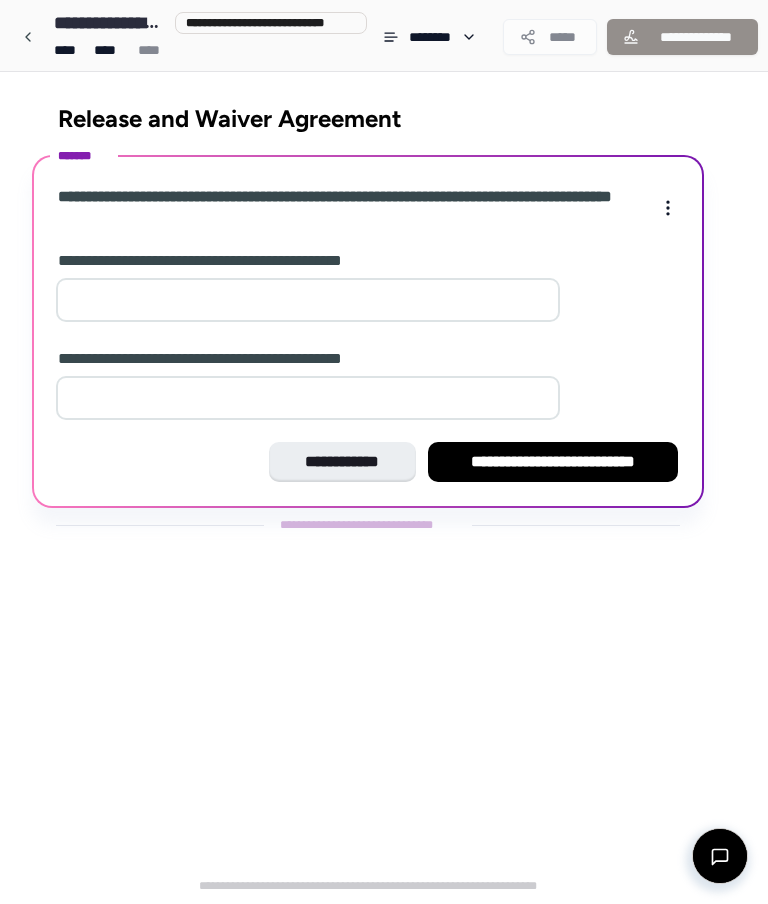 type on "*" 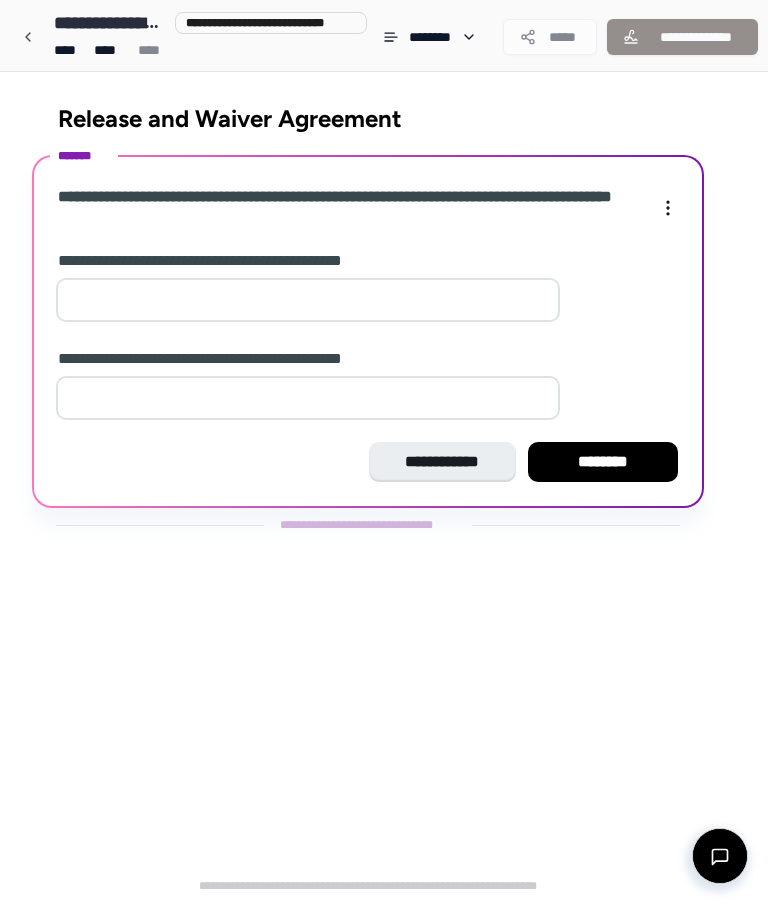 click on "********" at bounding box center (603, 462) 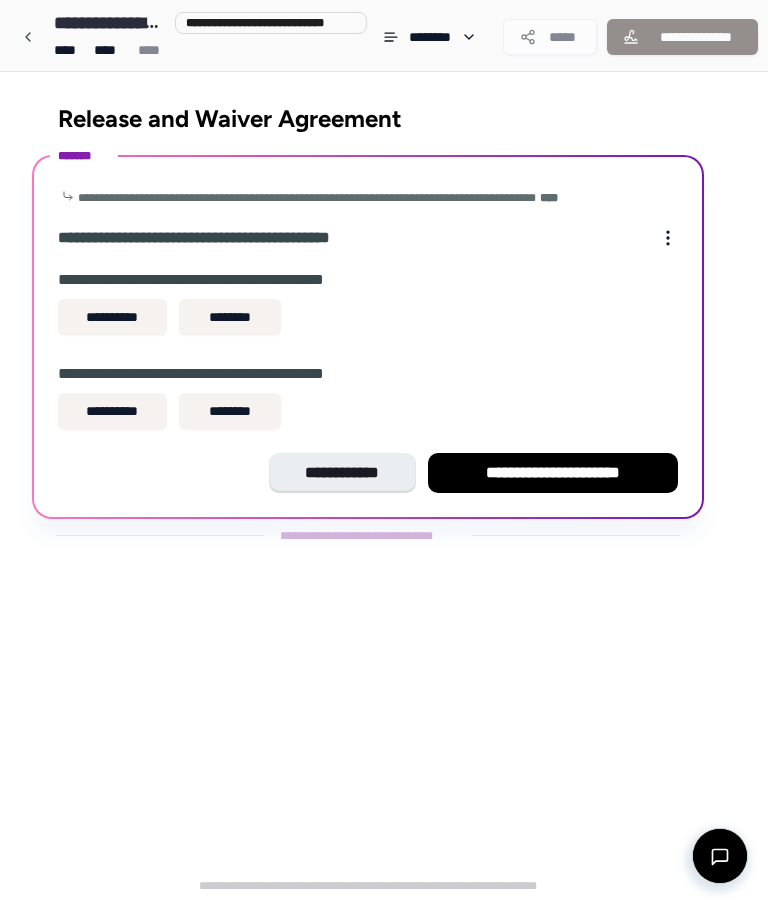 click on "**********" at bounding box center (112, 317) 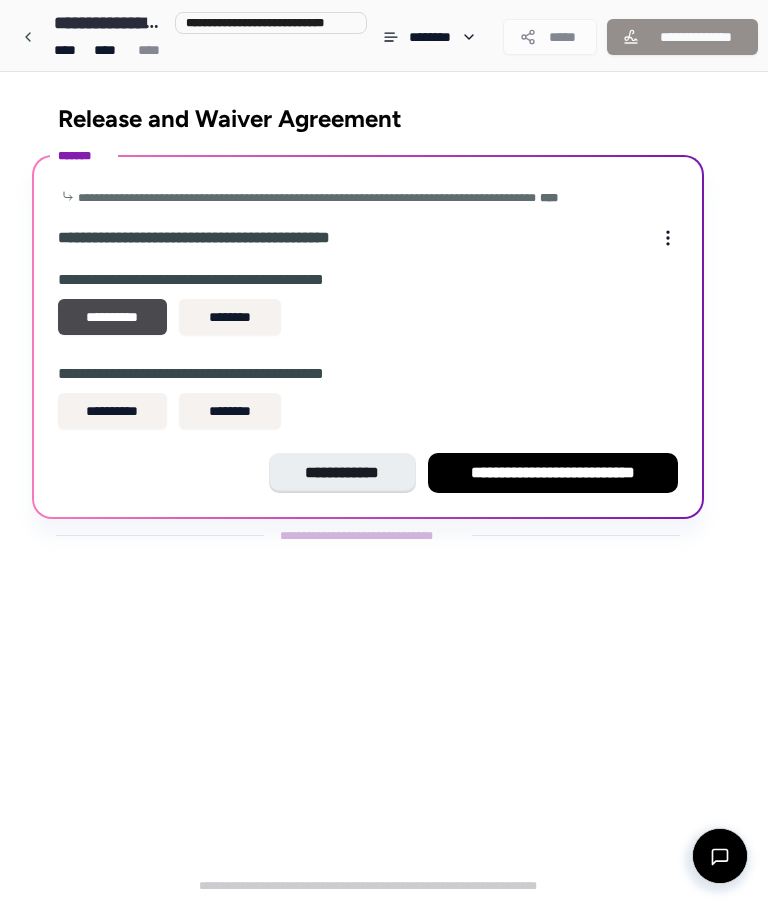 click on "**********" at bounding box center (112, 411) 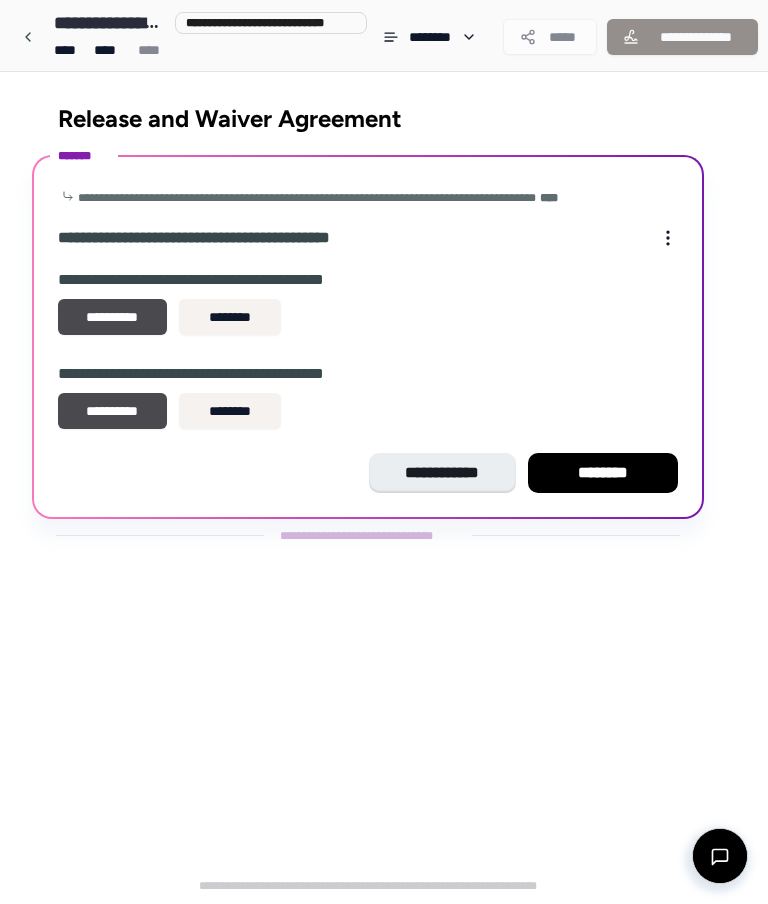 click on "********" at bounding box center (603, 473) 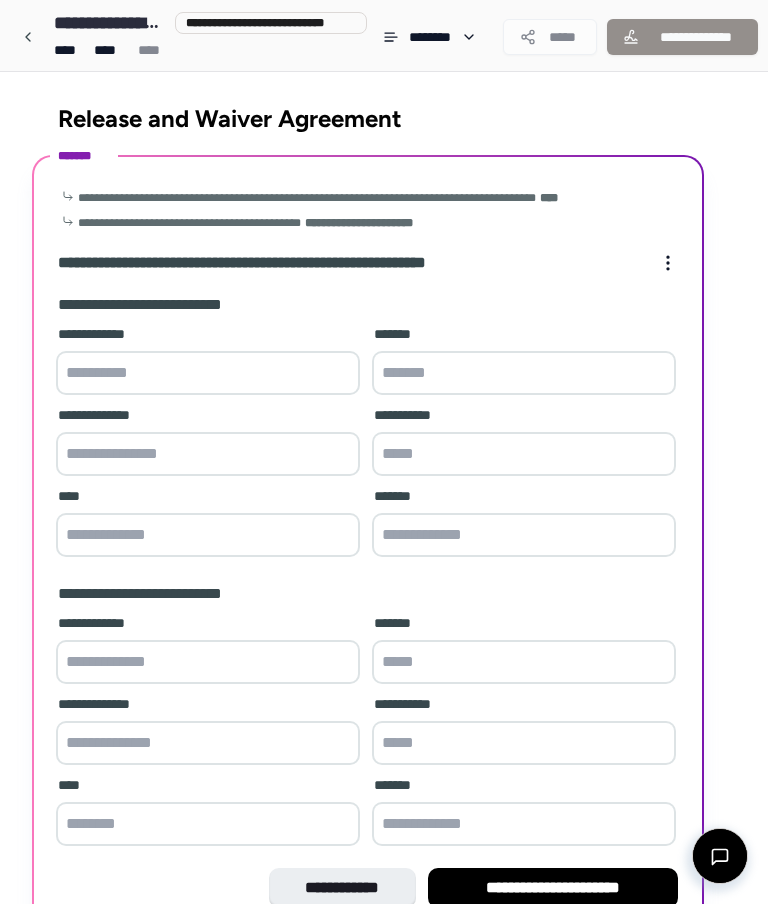 scroll, scrollTop: 108, scrollLeft: 0, axis: vertical 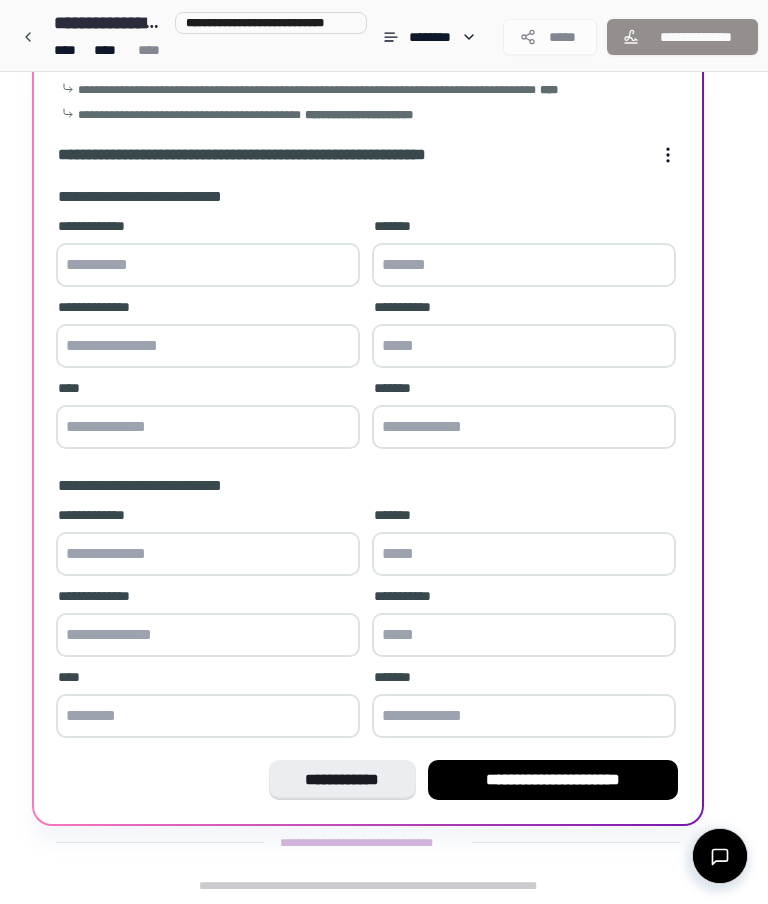 click at bounding box center [208, 265] 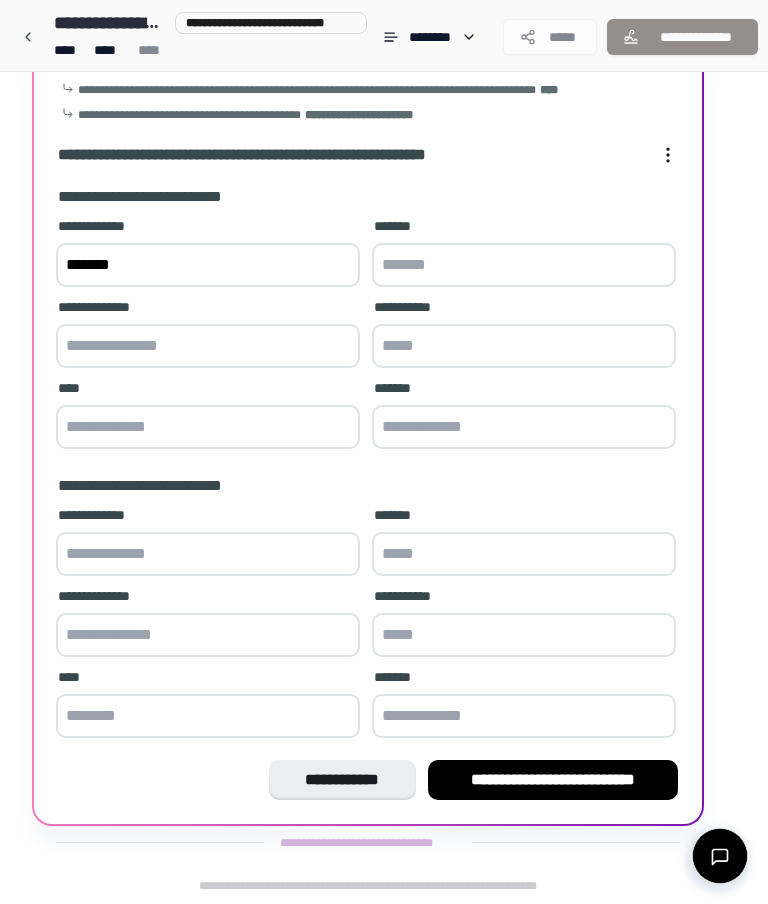 type on "*******" 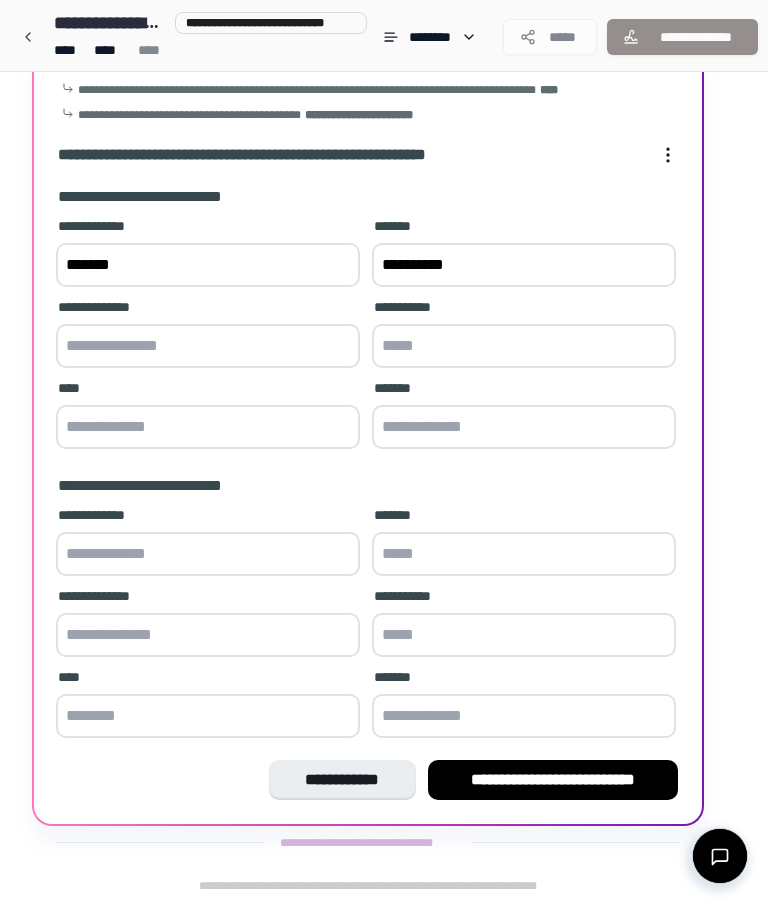 click at bounding box center (208, 346) 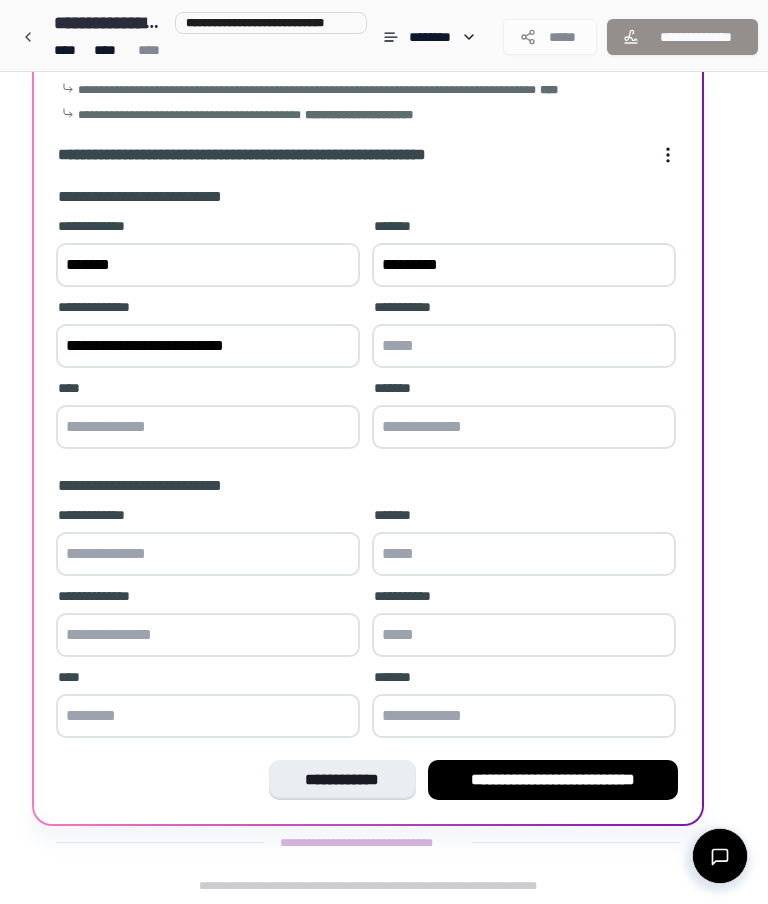 type on "**********" 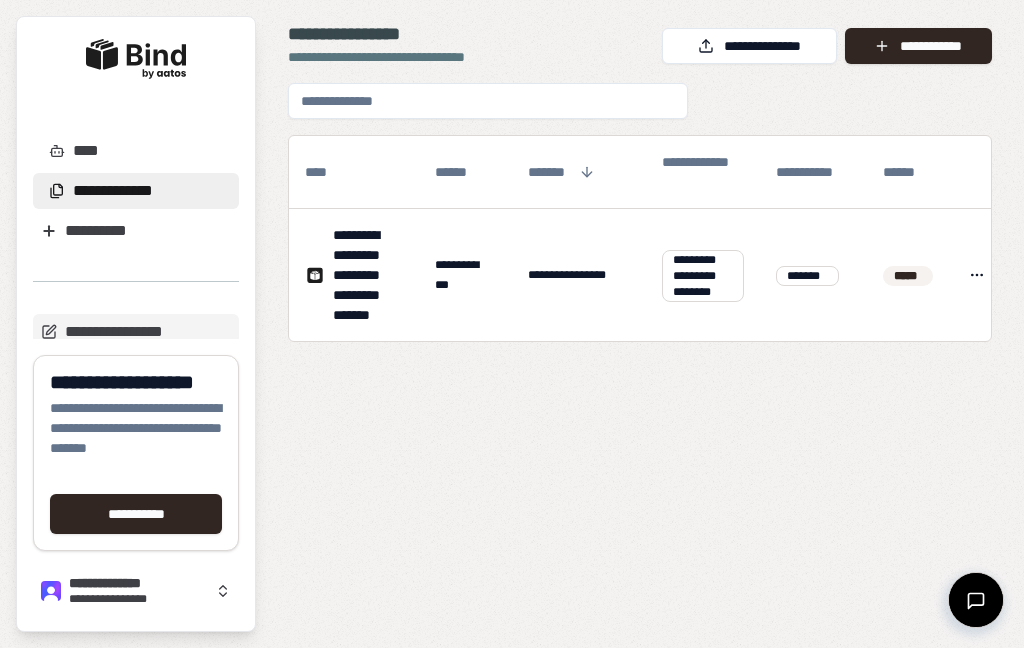 scroll, scrollTop: 0, scrollLeft: 0, axis: both 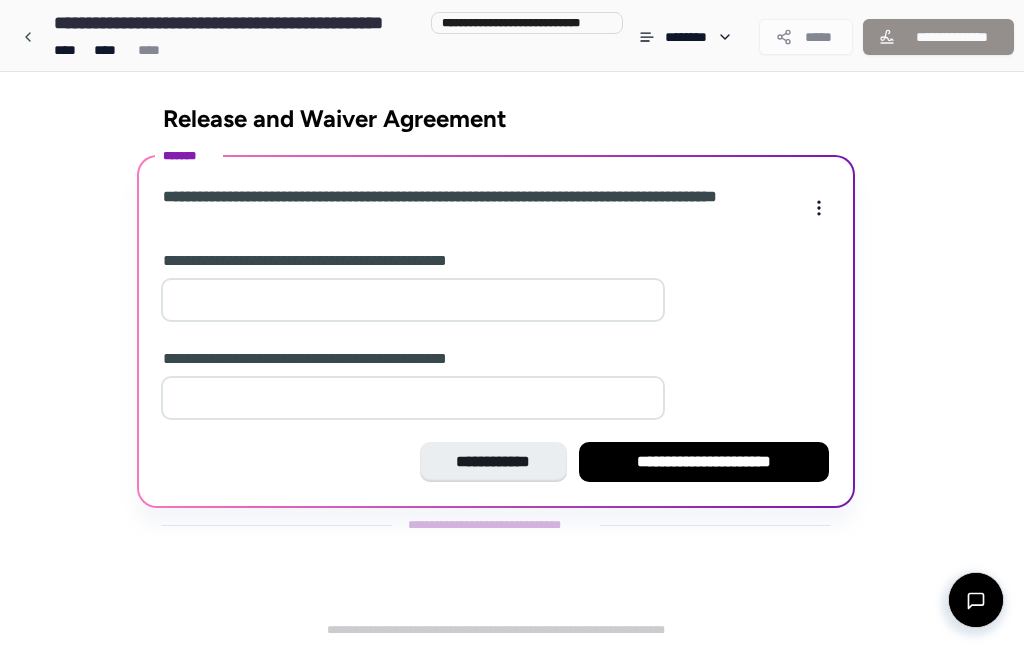 click at bounding box center (413, 300) 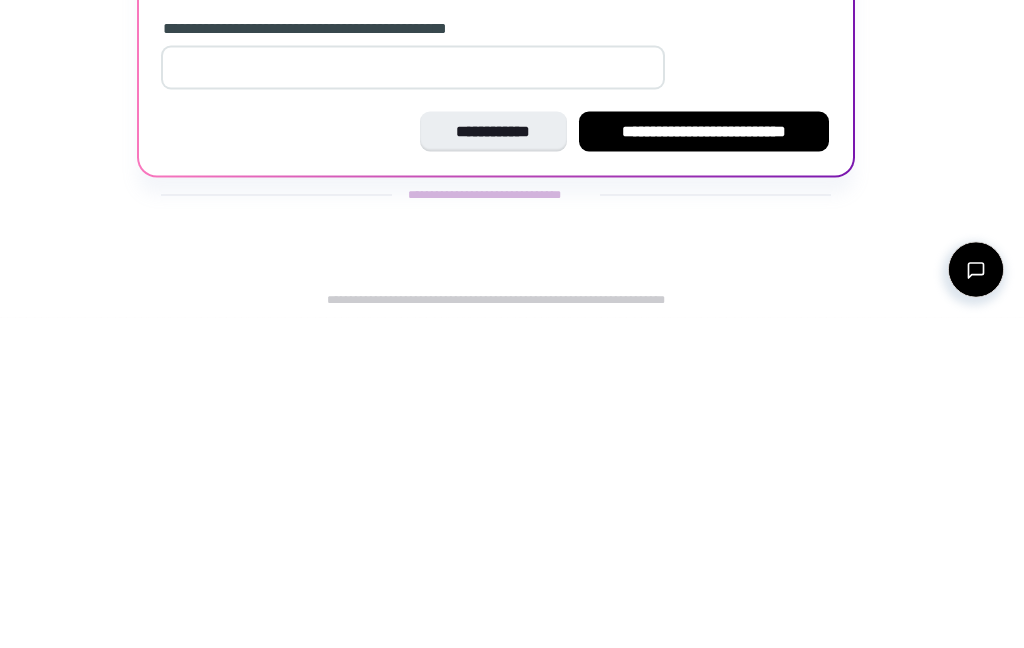 type on "*" 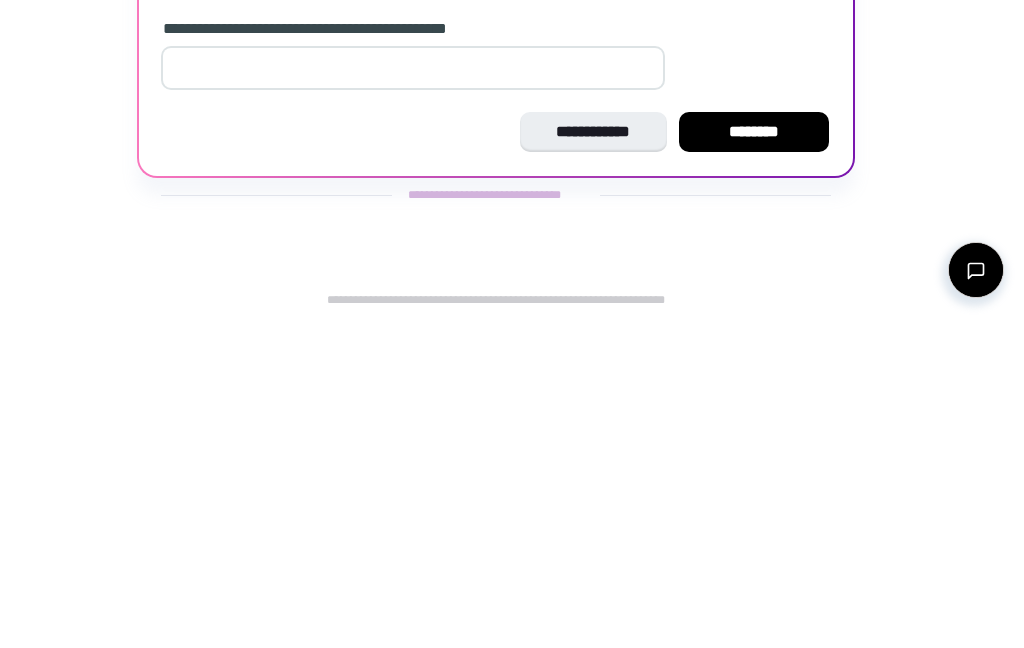 click on "********" at bounding box center (754, 462) 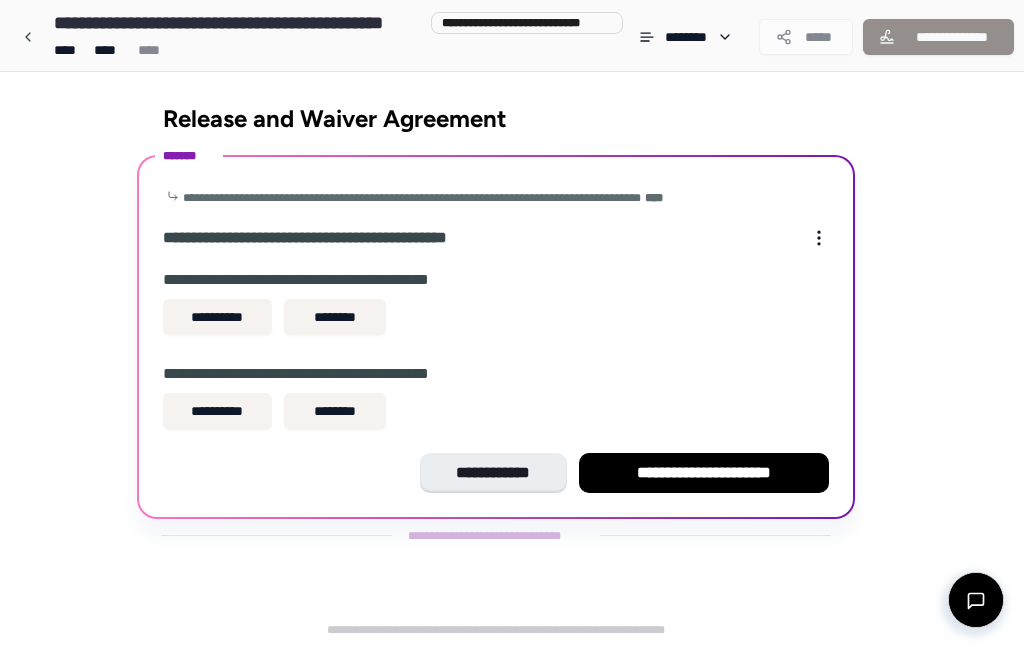 click on "**********" at bounding box center [217, 317] 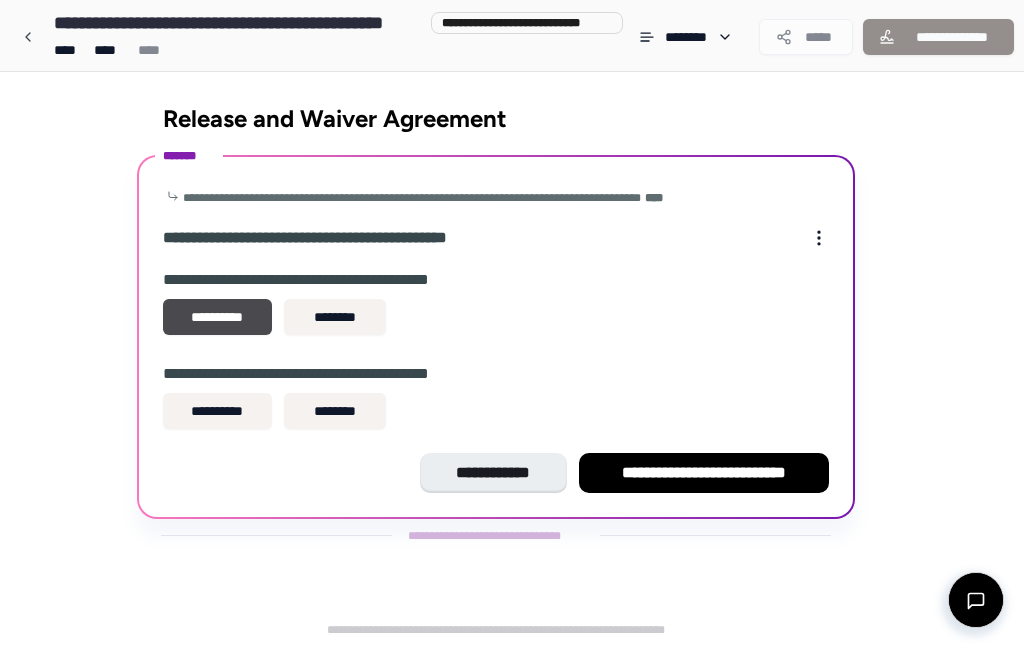 click on "**********" at bounding box center (217, 411) 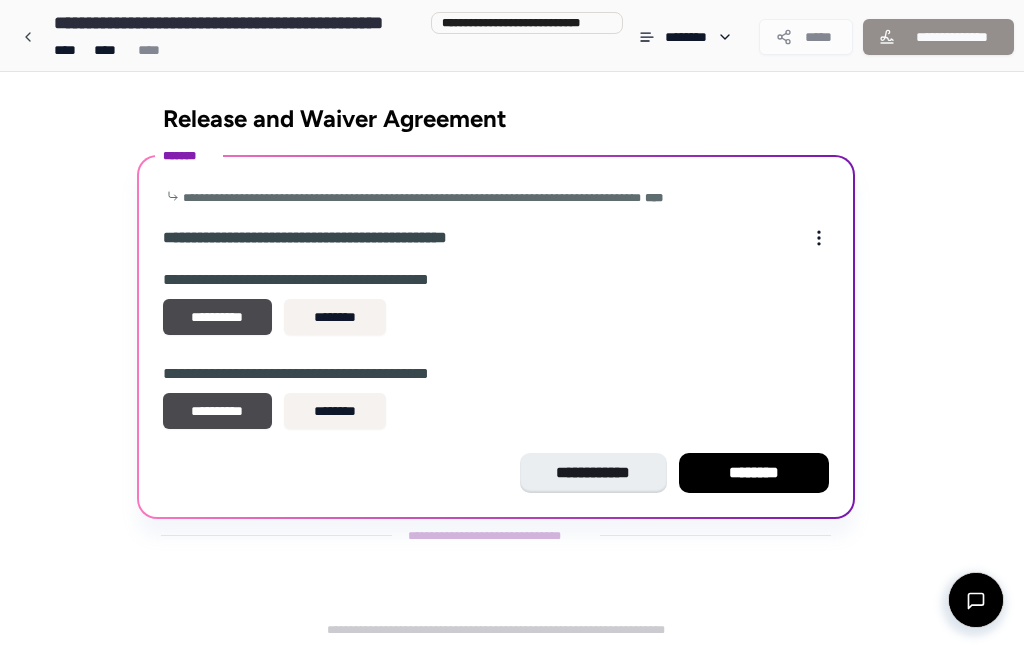 click on "********" at bounding box center (754, 473) 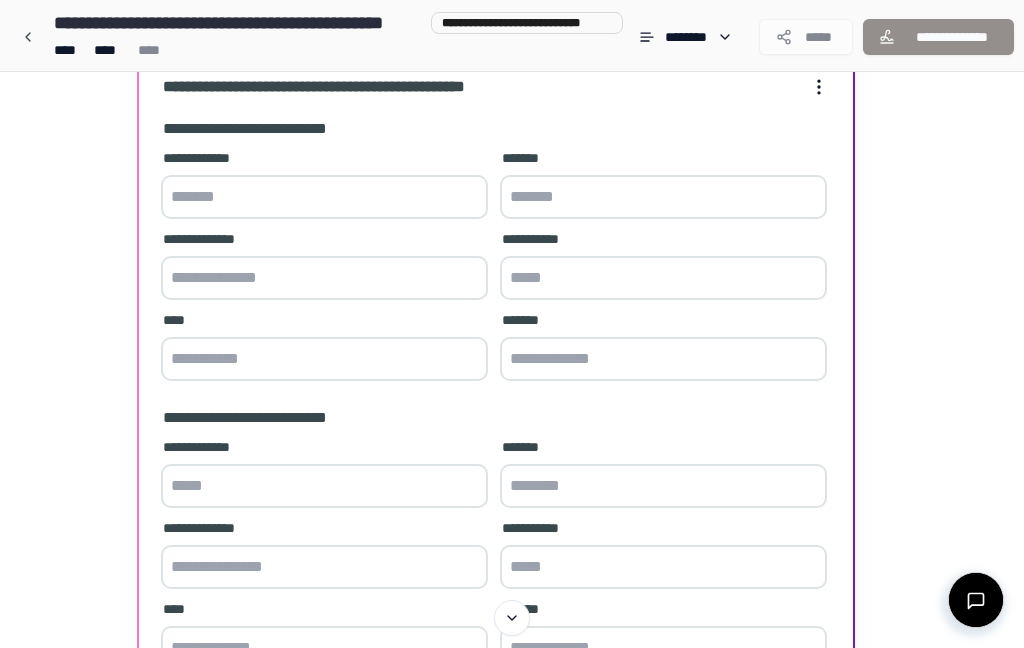 scroll, scrollTop: 175, scrollLeft: 0, axis: vertical 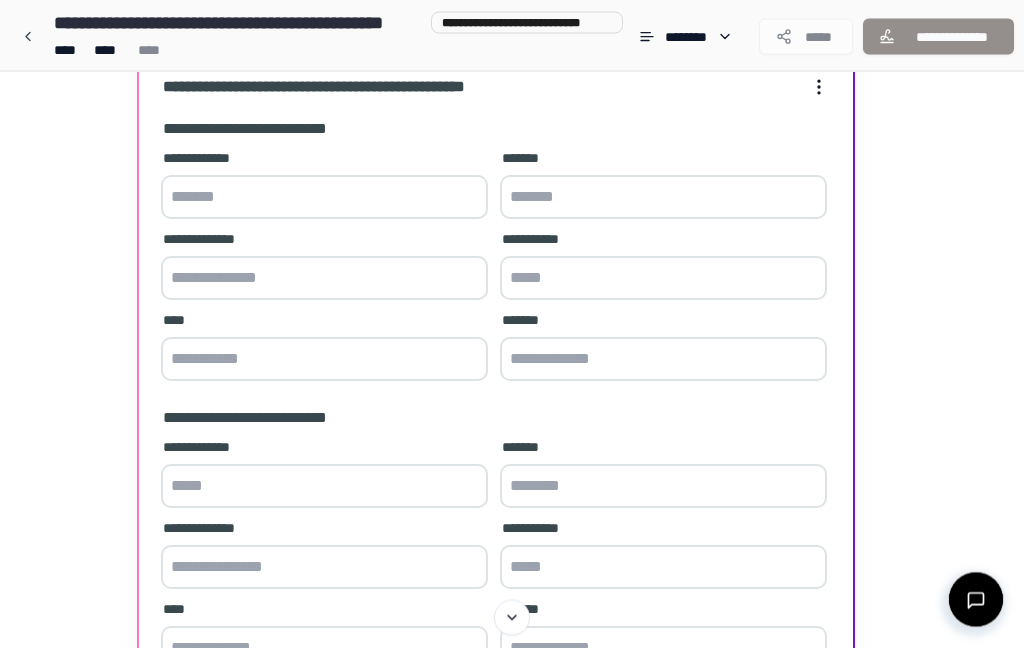 click at bounding box center [324, 198] 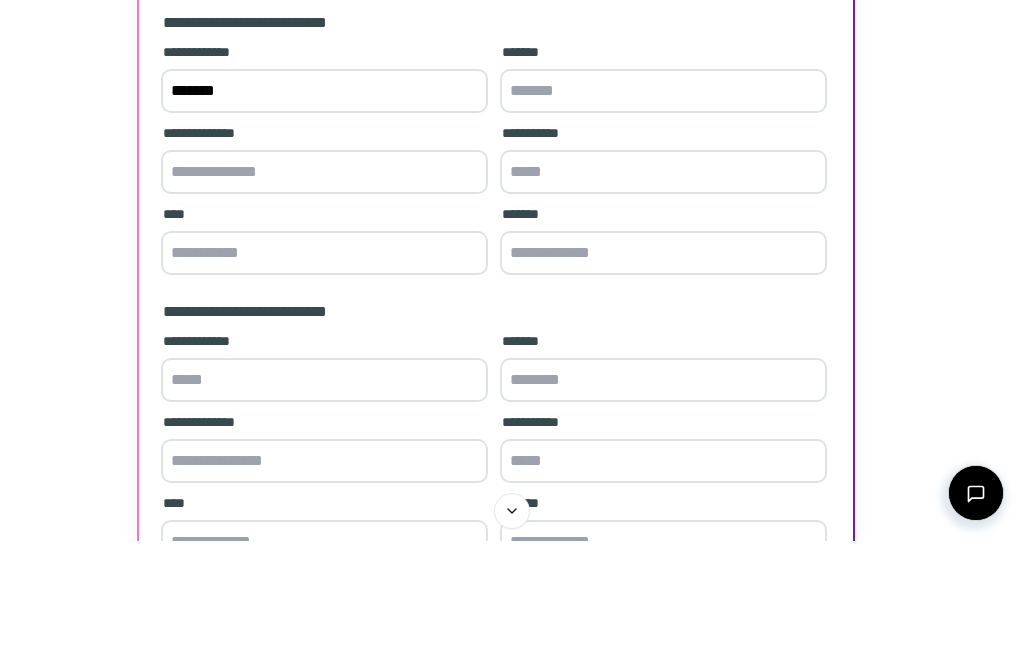 type on "*******" 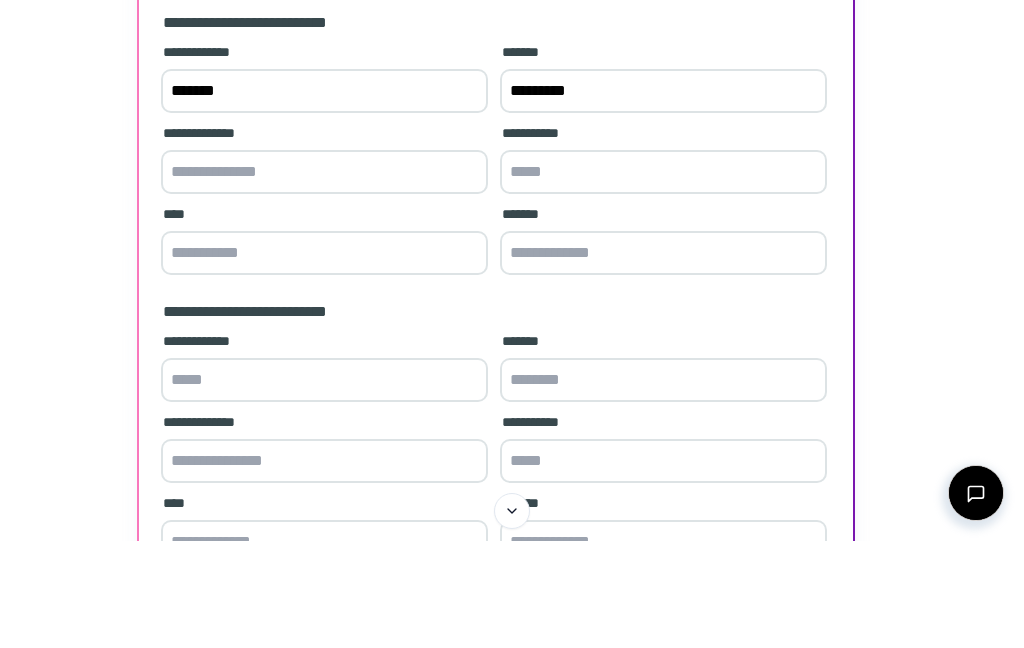 type on "*********" 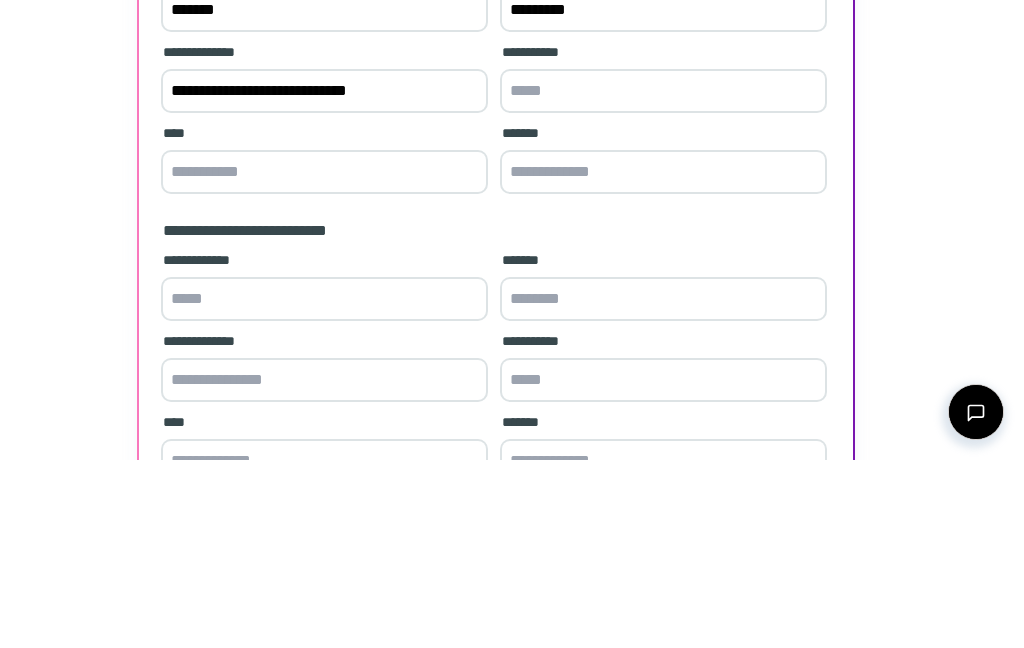 type on "**********" 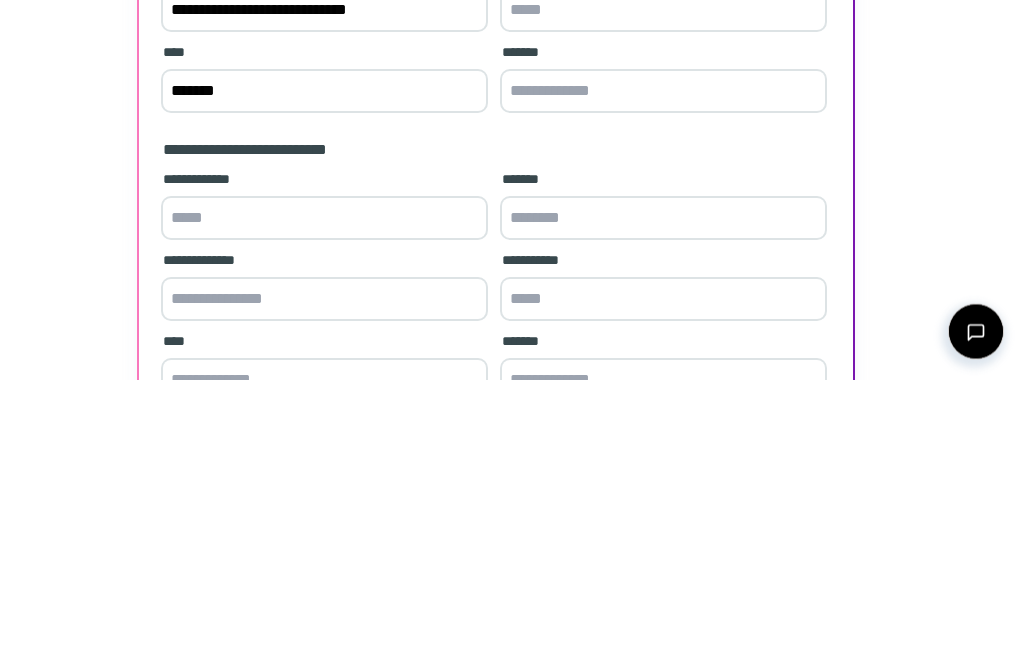 click at bounding box center [663, 360] 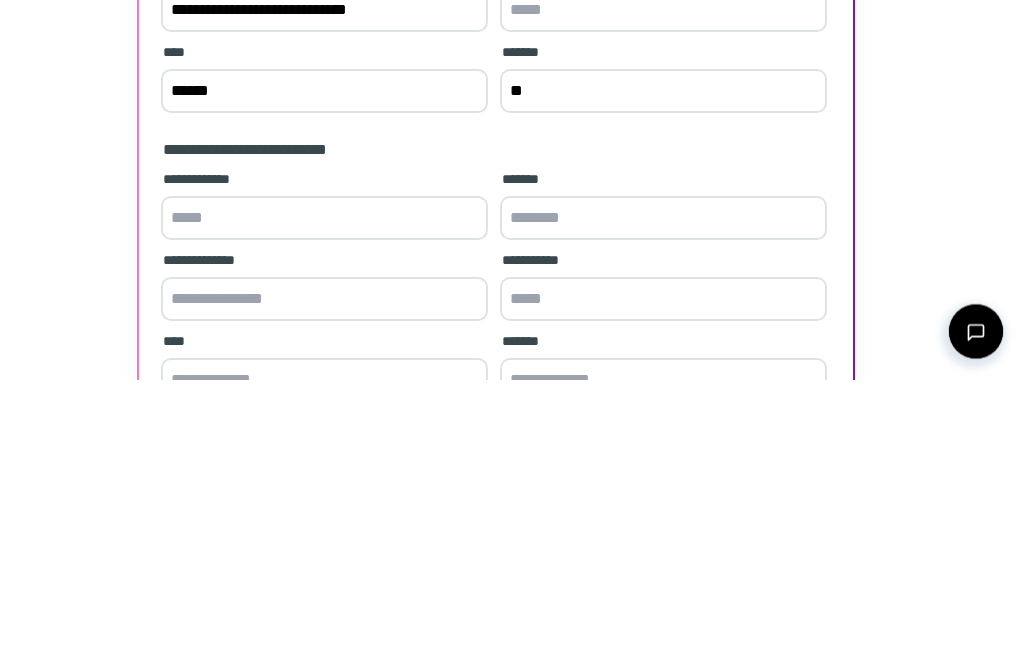 type on "*" 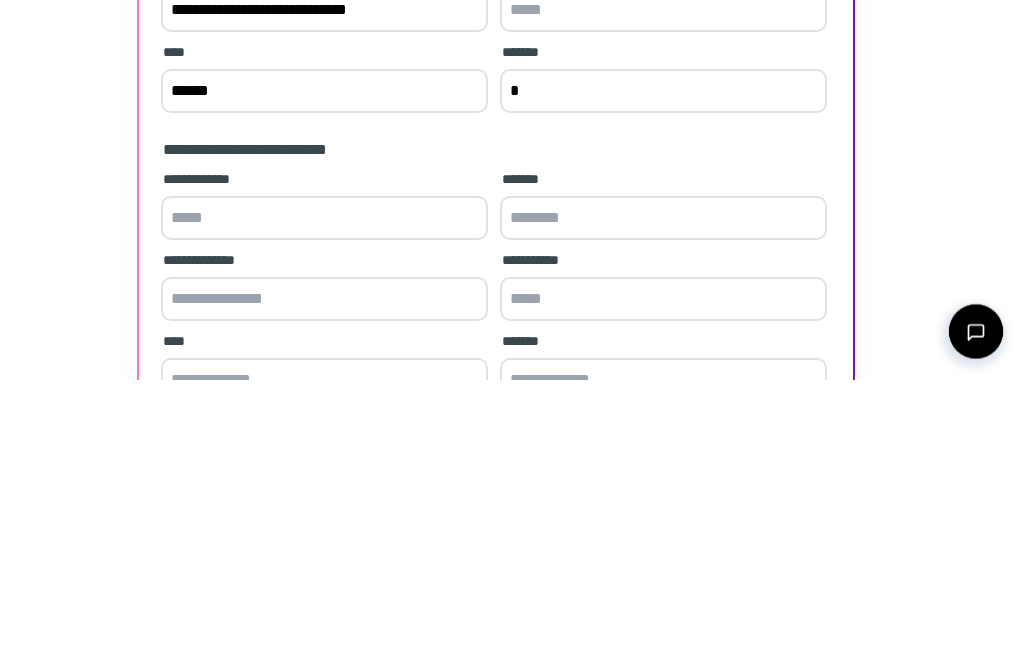 type 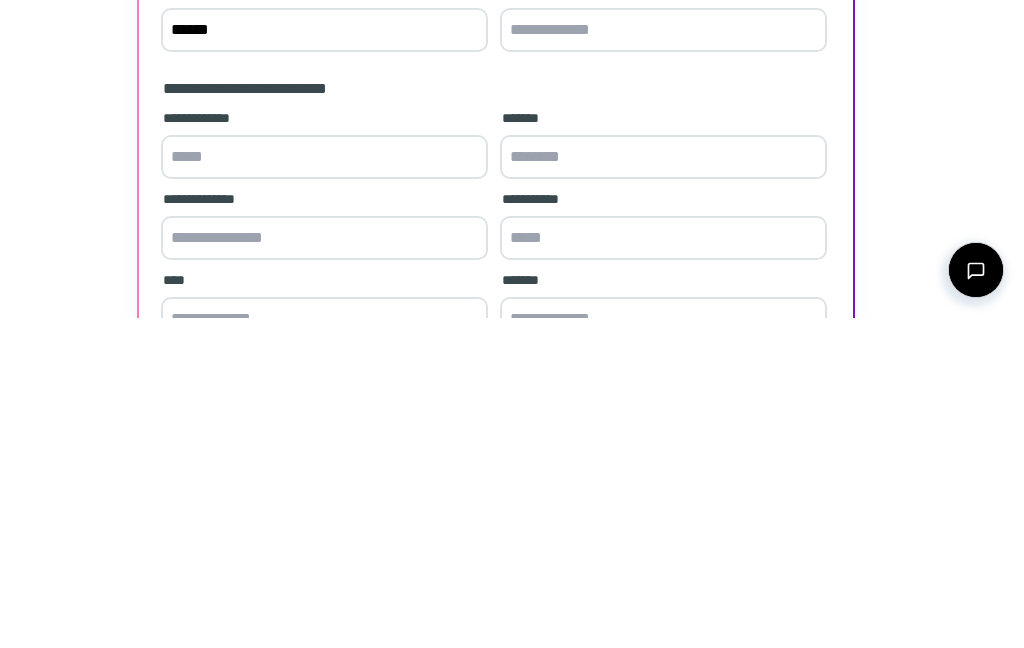 click at bounding box center (324, 487) 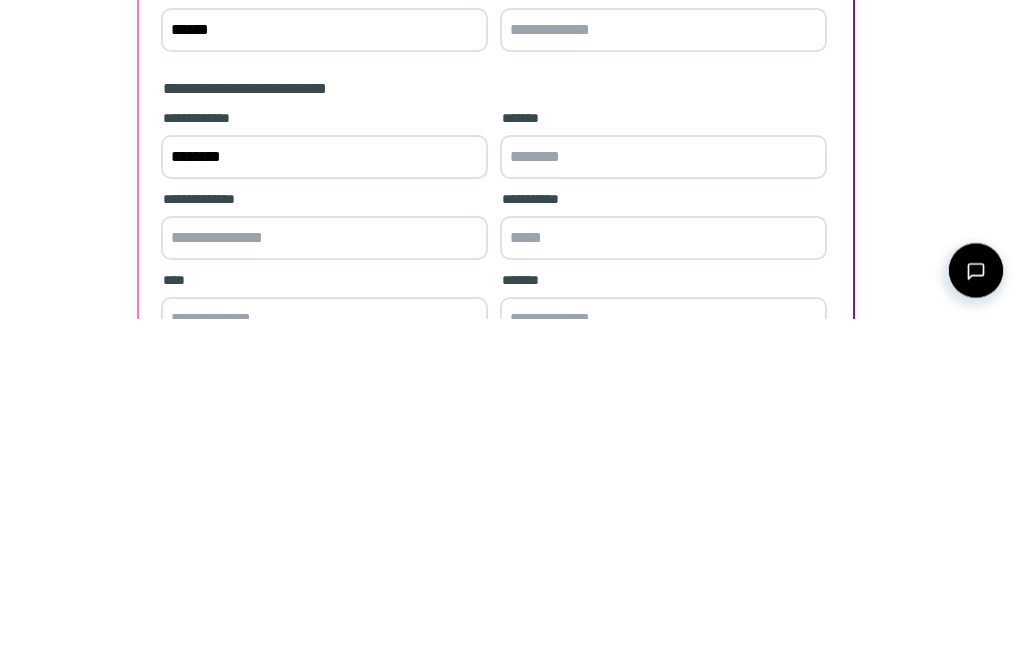 click at bounding box center [663, 487] 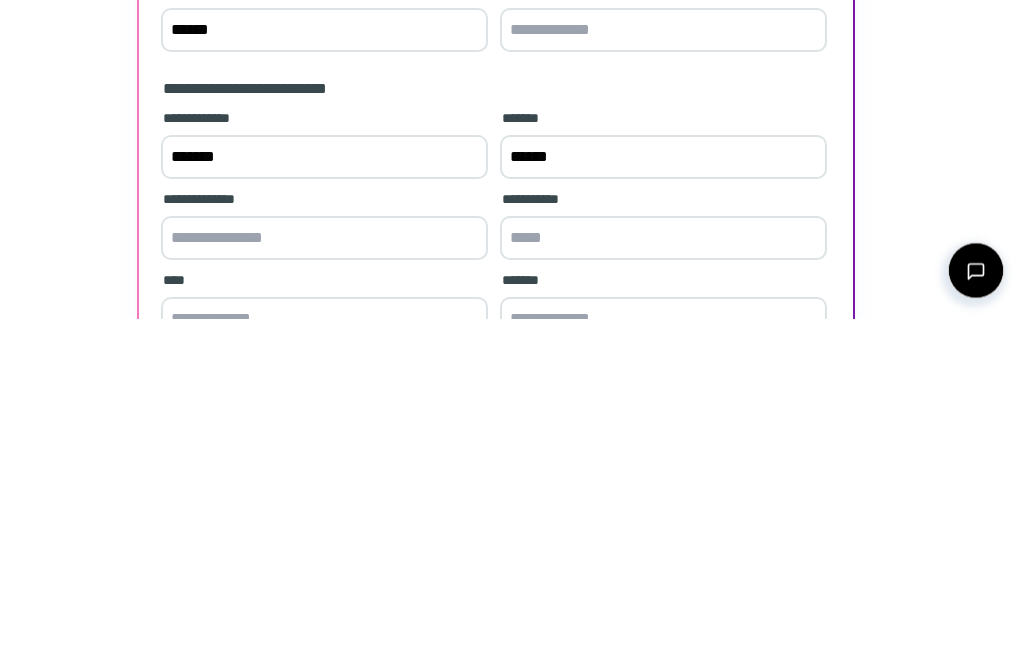 type on "******" 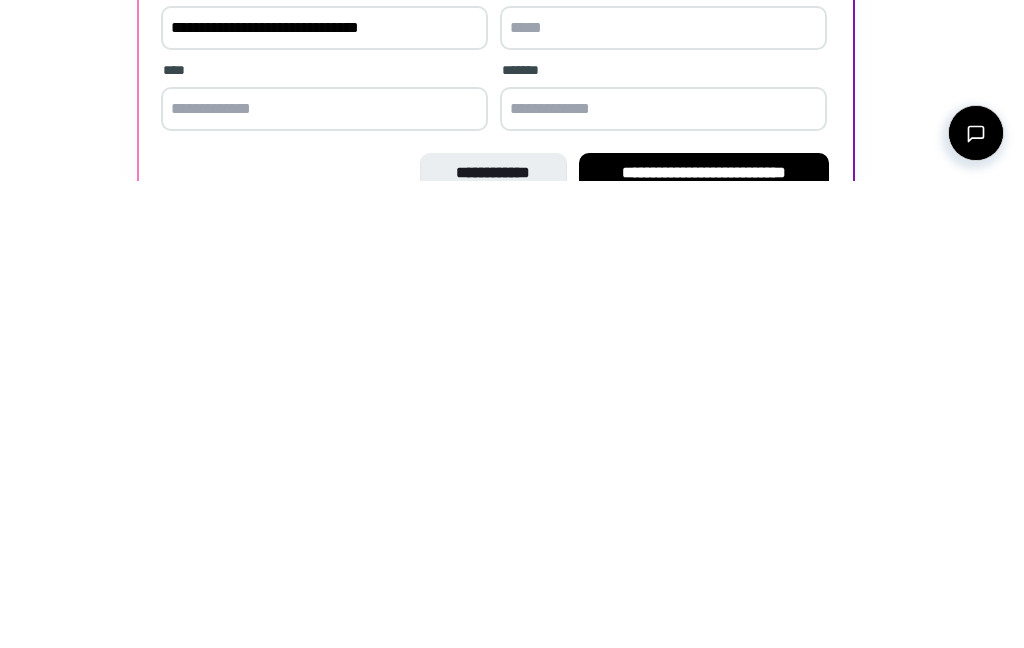 scroll, scrollTop: 267, scrollLeft: 0, axis: vertical 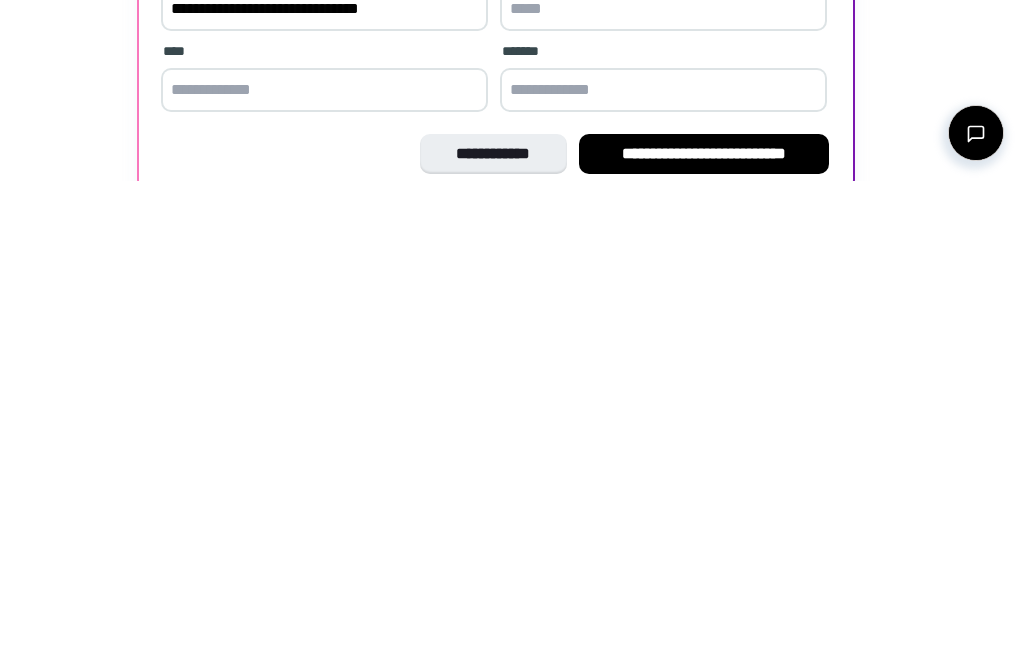 click at bounding box center (324, 557) 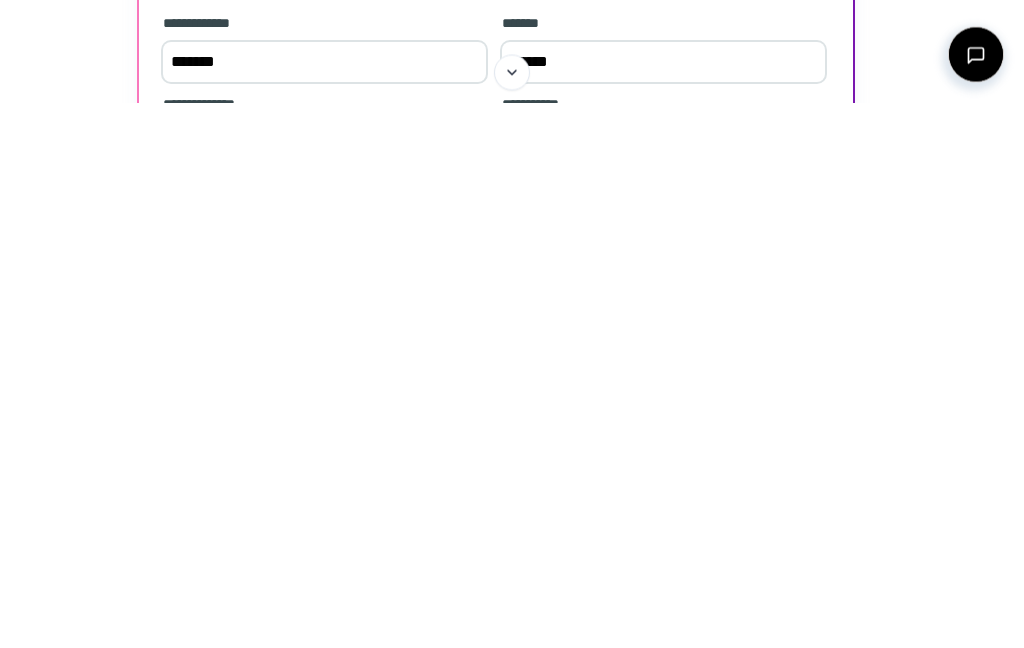 scroll, scrollTop: 31, scrollLeft: 0, axis: vertical 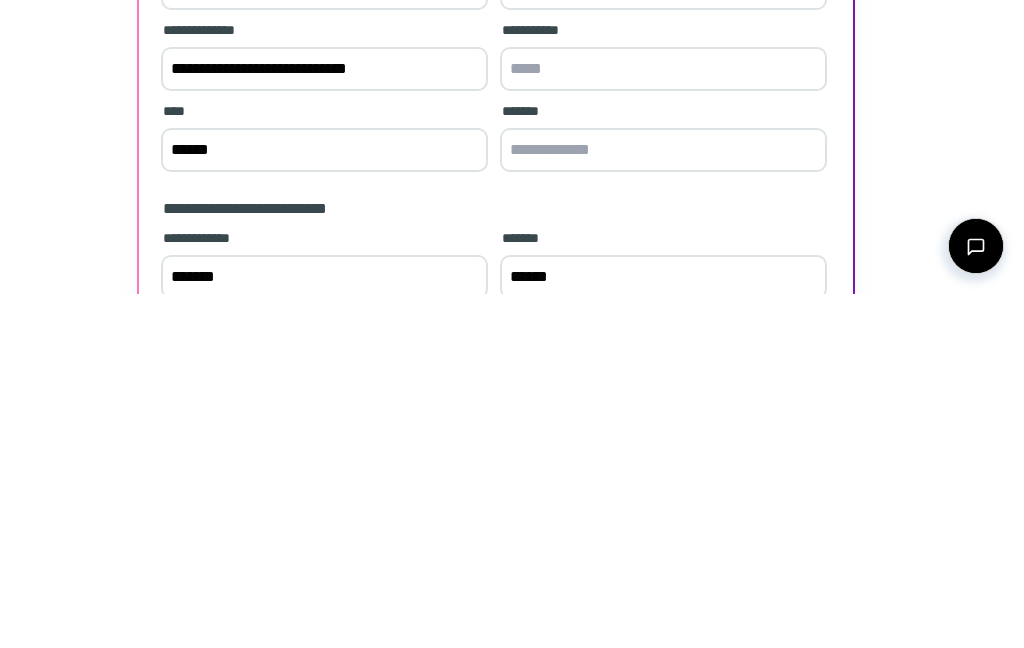 type on "*********" 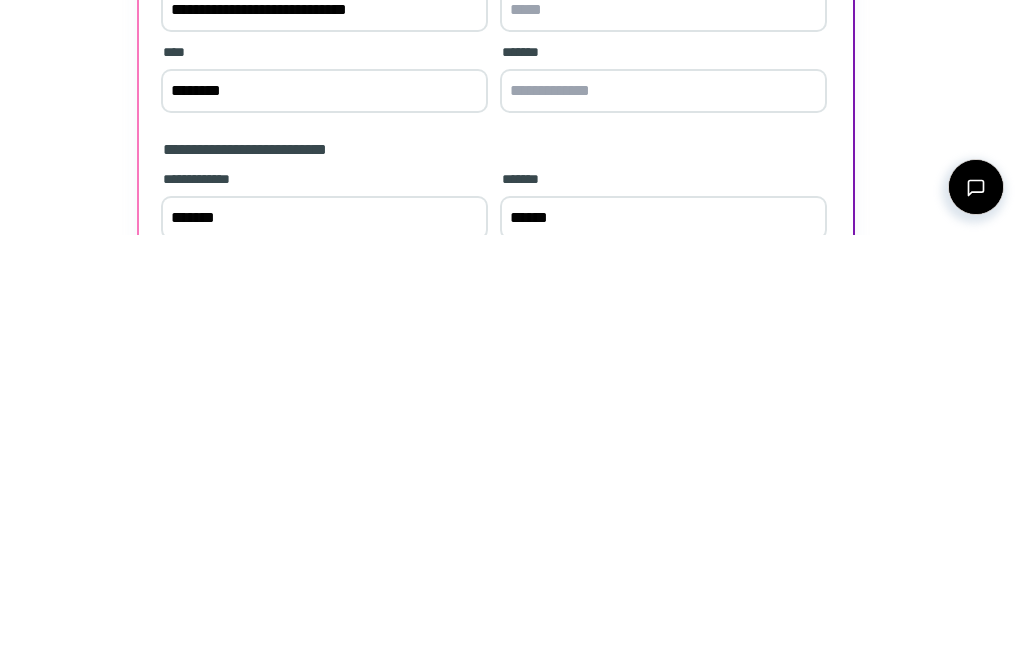type on "*********" 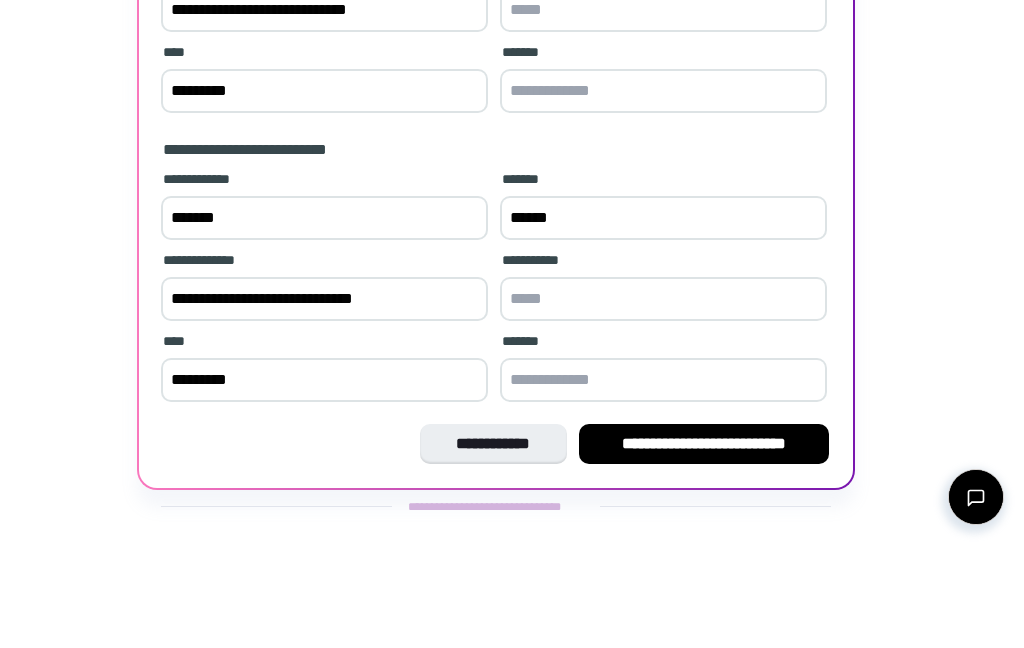 scroll, scrollTop: 342, scrollLeft: 0, axis: vertical 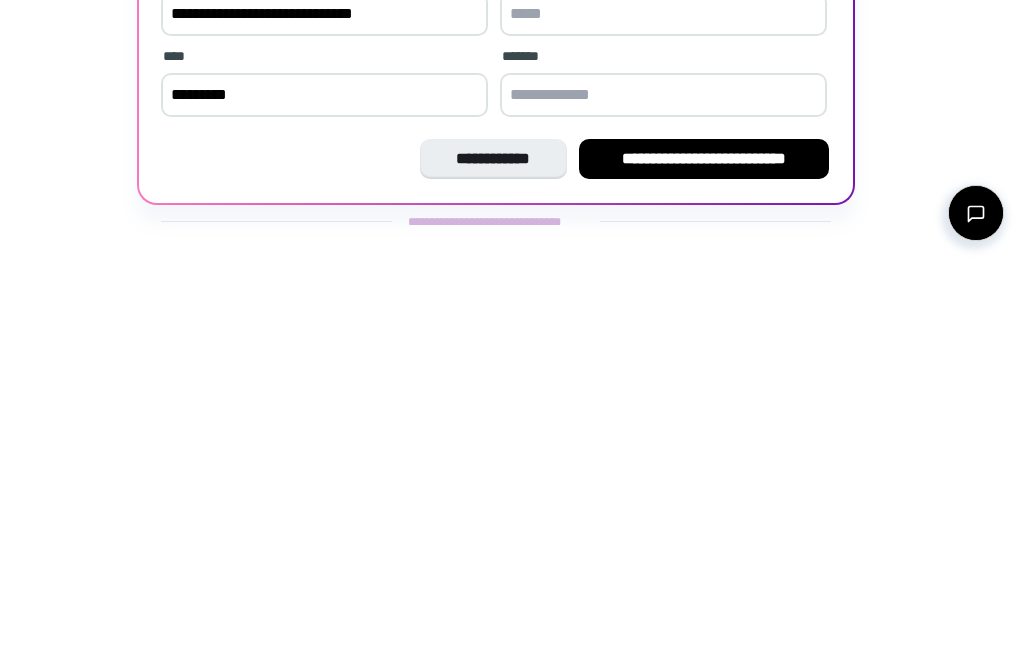 click on "**********" at bounding box center (704, 546) 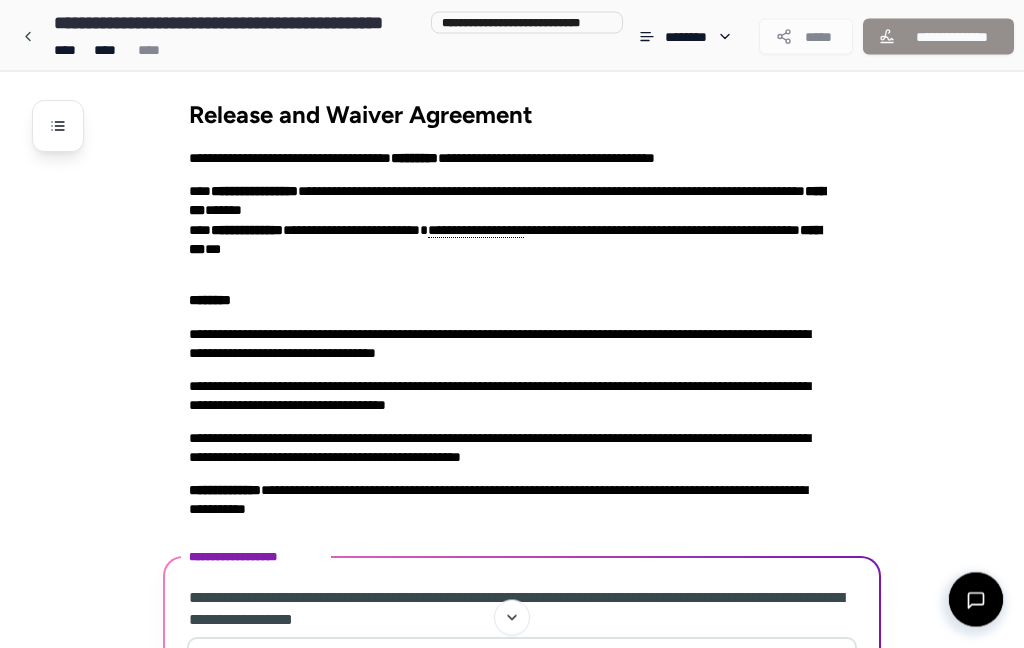 scroll, scrollTop: 0, scrollLeft: 0, axis: both 